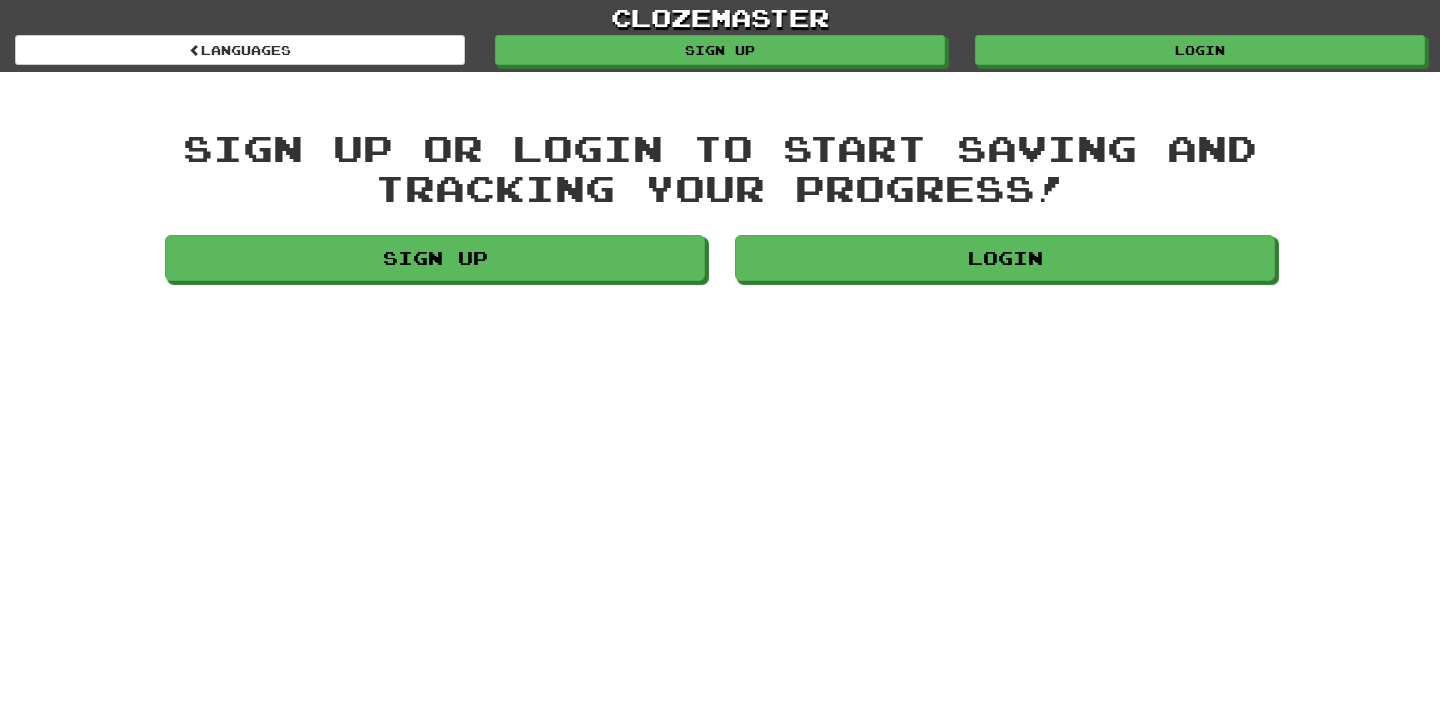 scroll, scrollTop: 0, scrollLeft: 0, axis: both 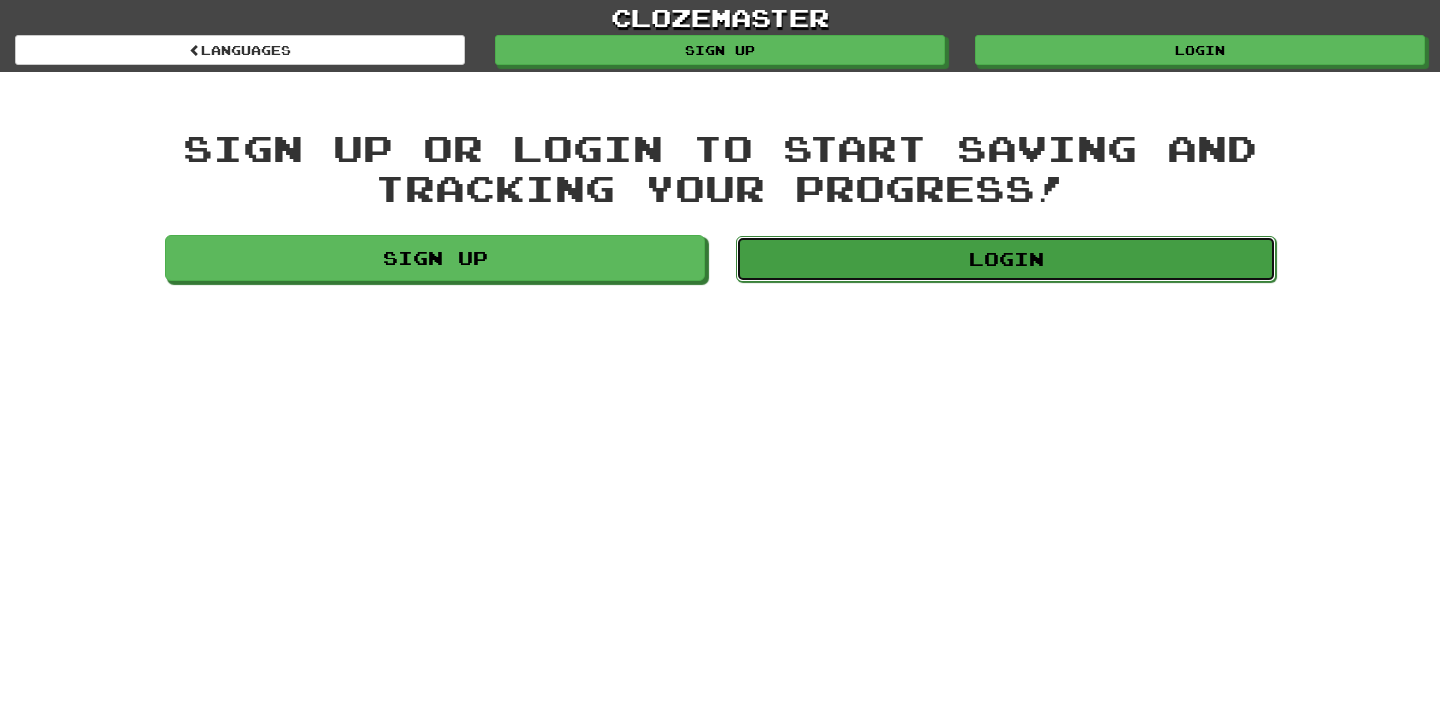click on "Login" at bounding box center [1006, 259] 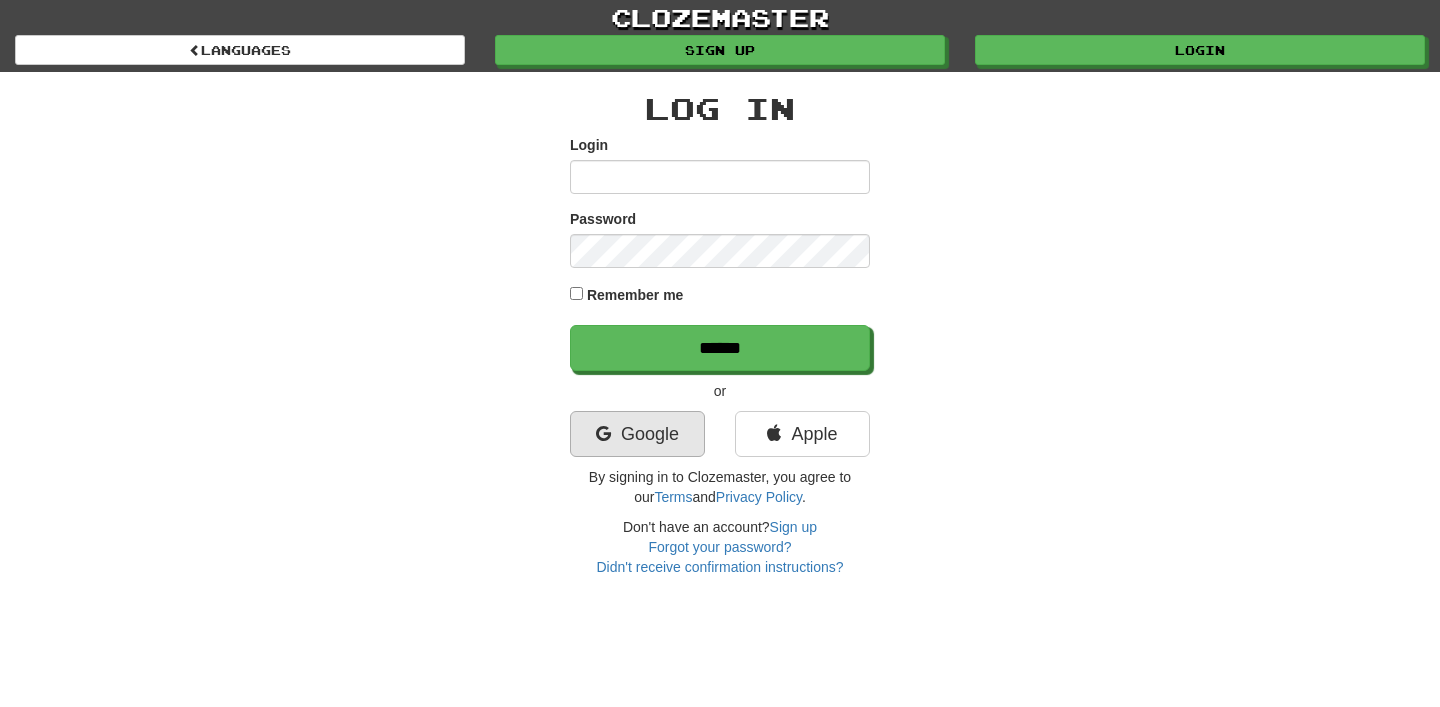 scroll, scrollTop: 0, scrollLeft: 0, axis: both 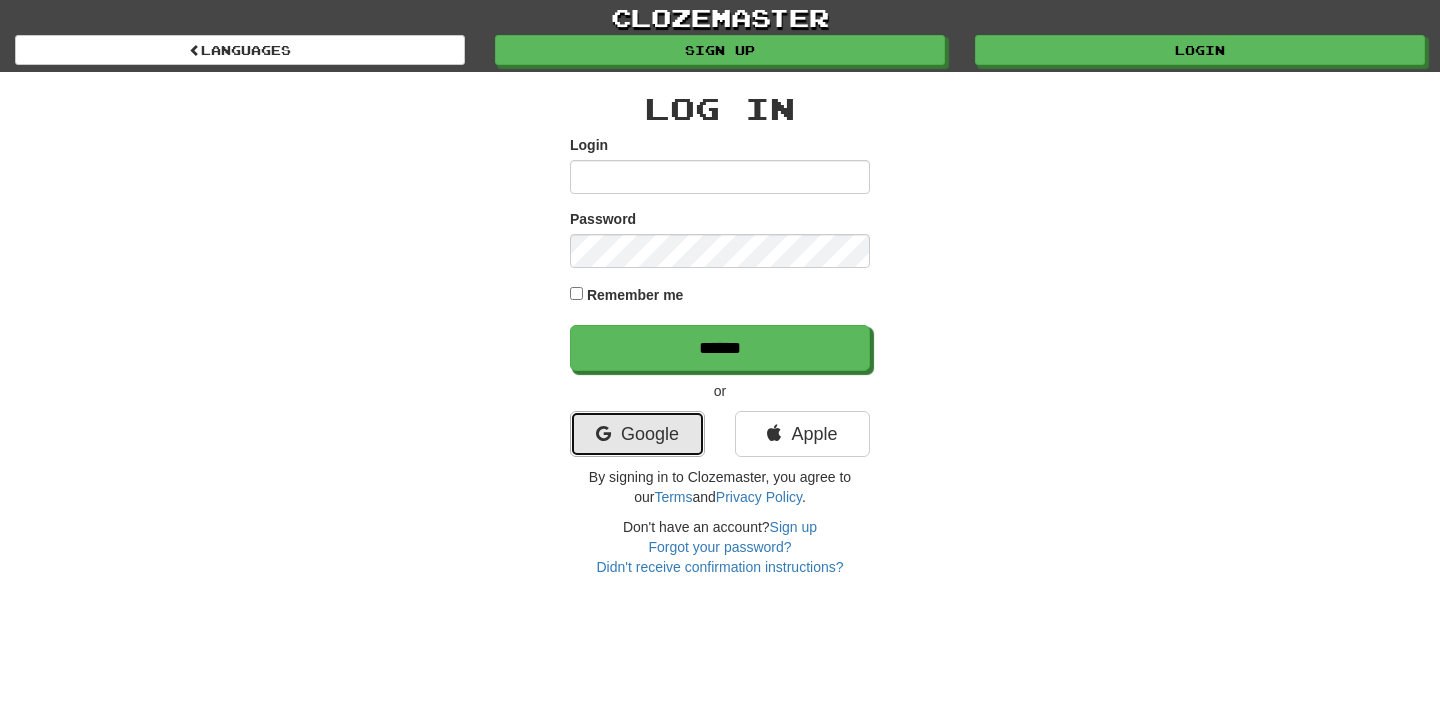click on "Google" at bounding box center (637, 434) 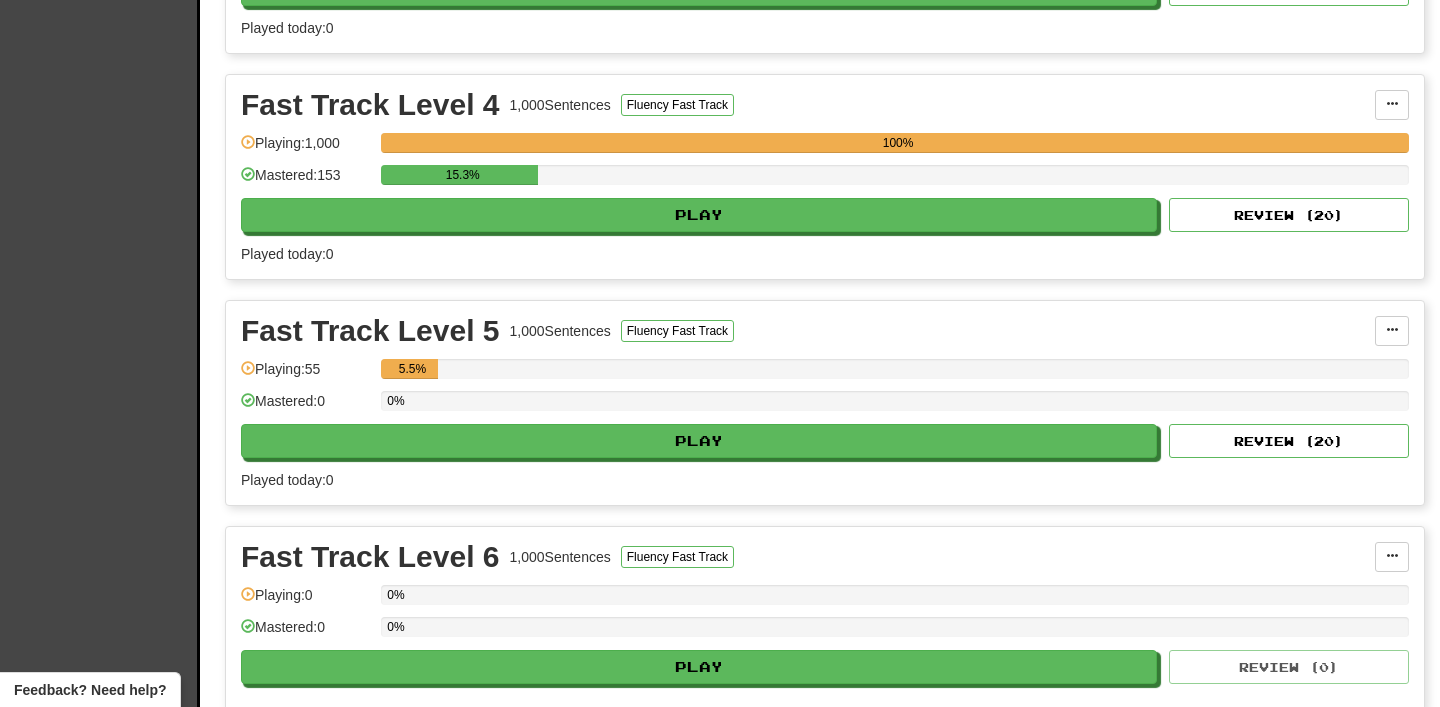 scroll, scrollTop: 769, scrollLeft: 0, axis: vertical 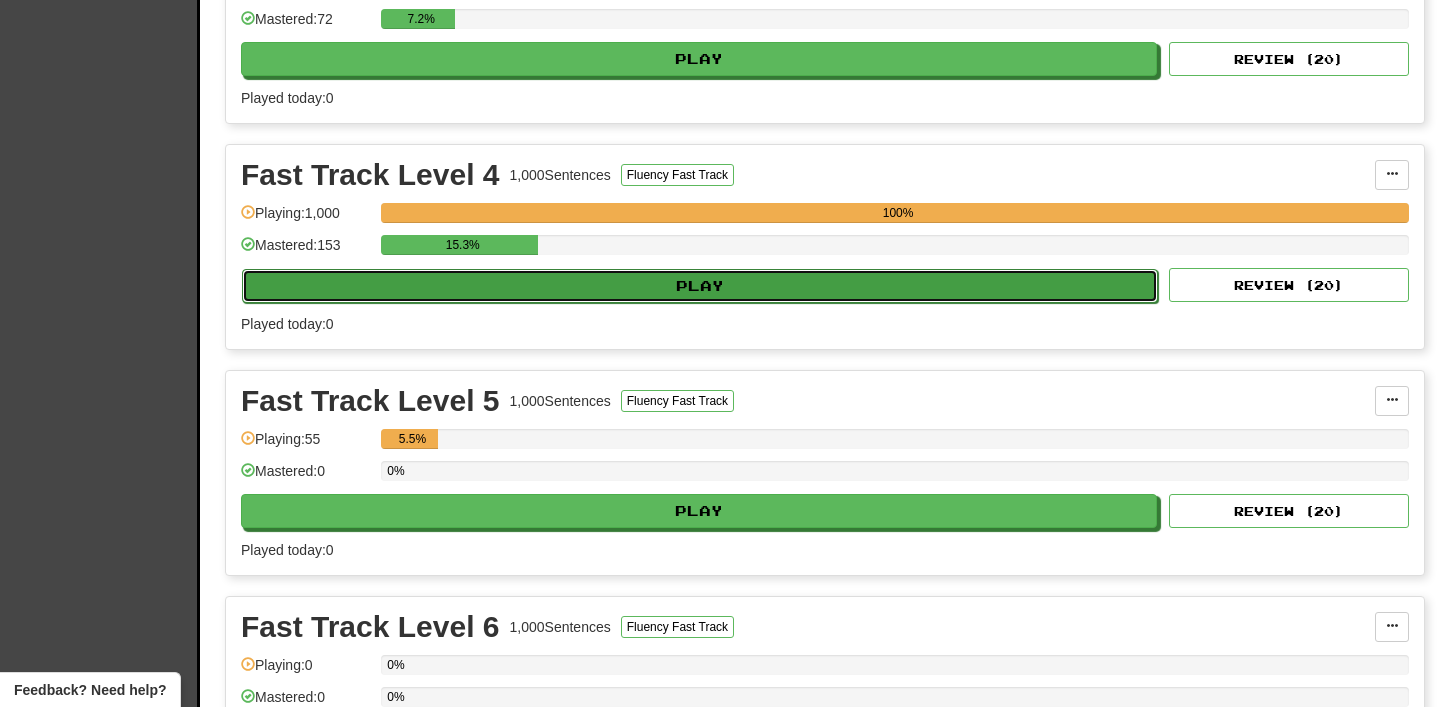 click on "Play" at bounding box center (700, 286) 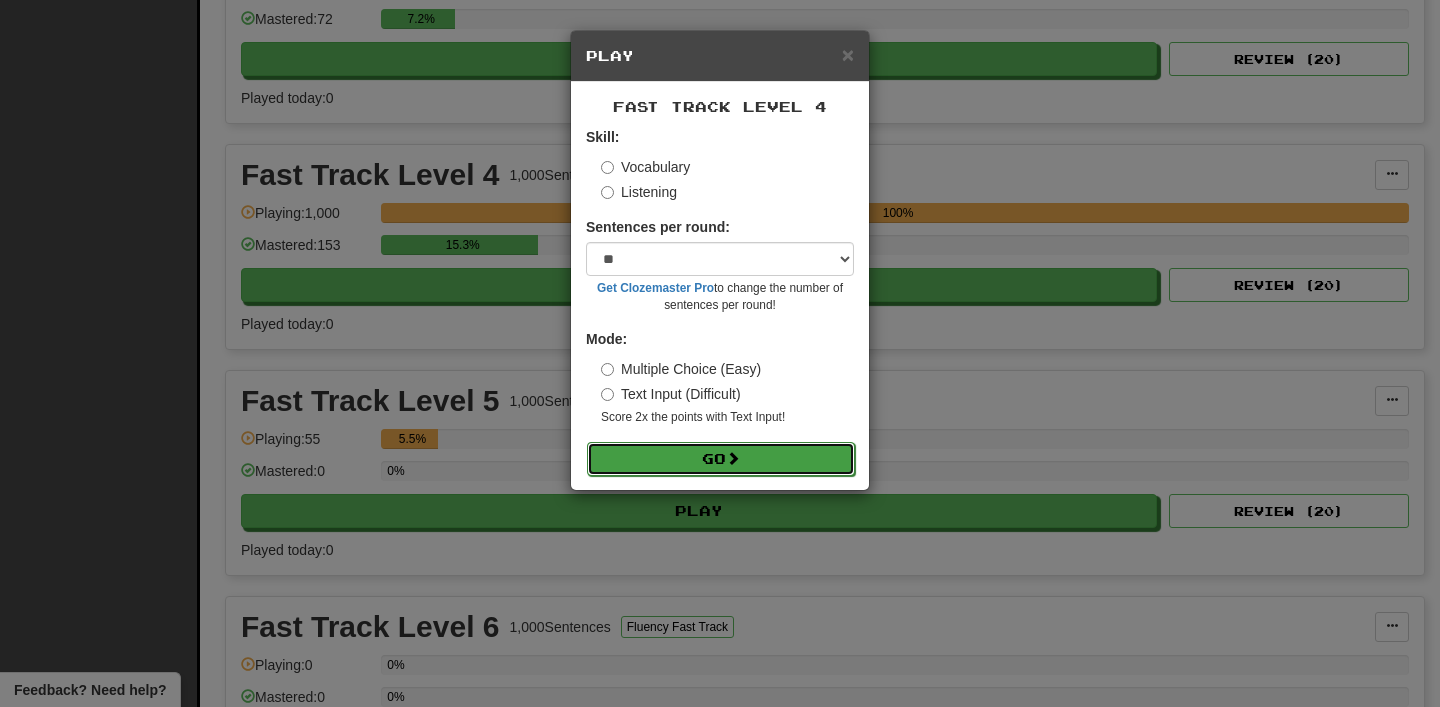 click on "Go" at bounding box center (721, 459) 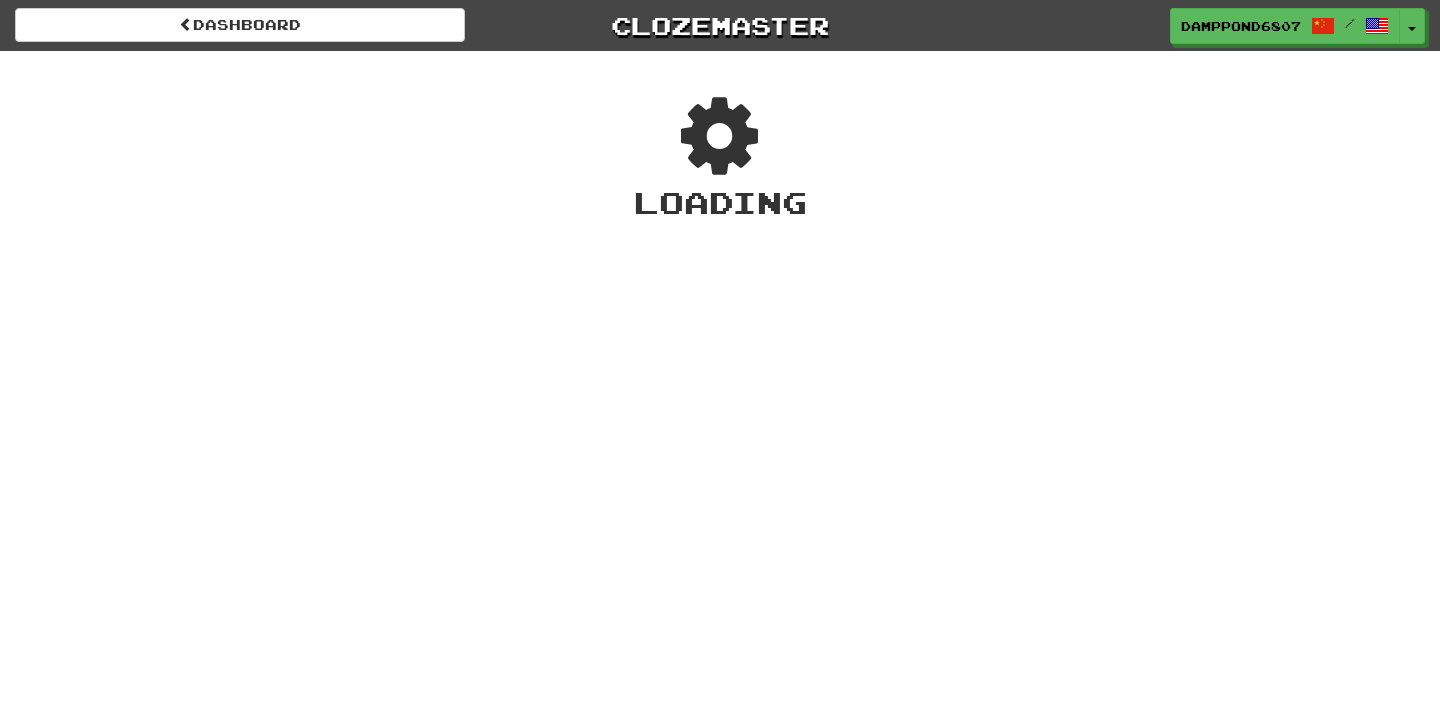 scroll, scrollTop: 0, scrollLeft: 0, axis: both 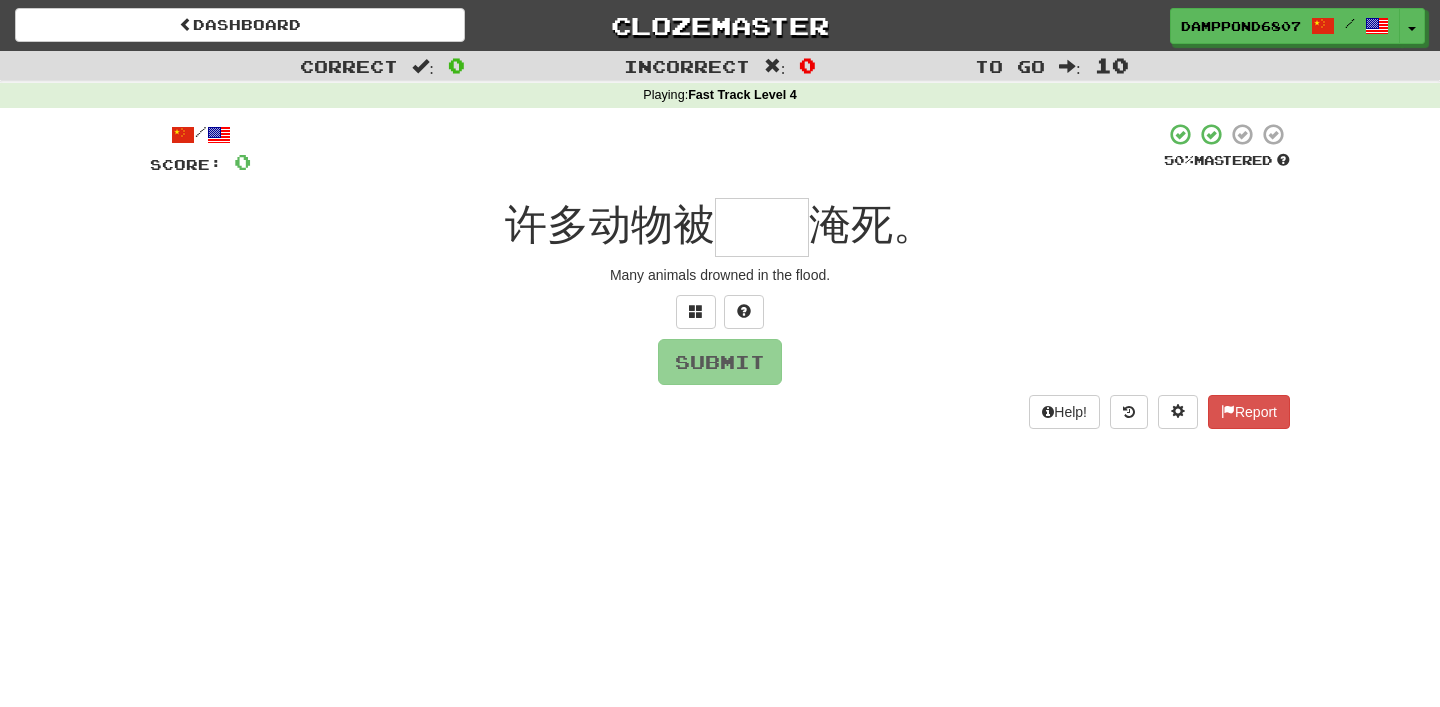 click at bounding box center (762, 227) 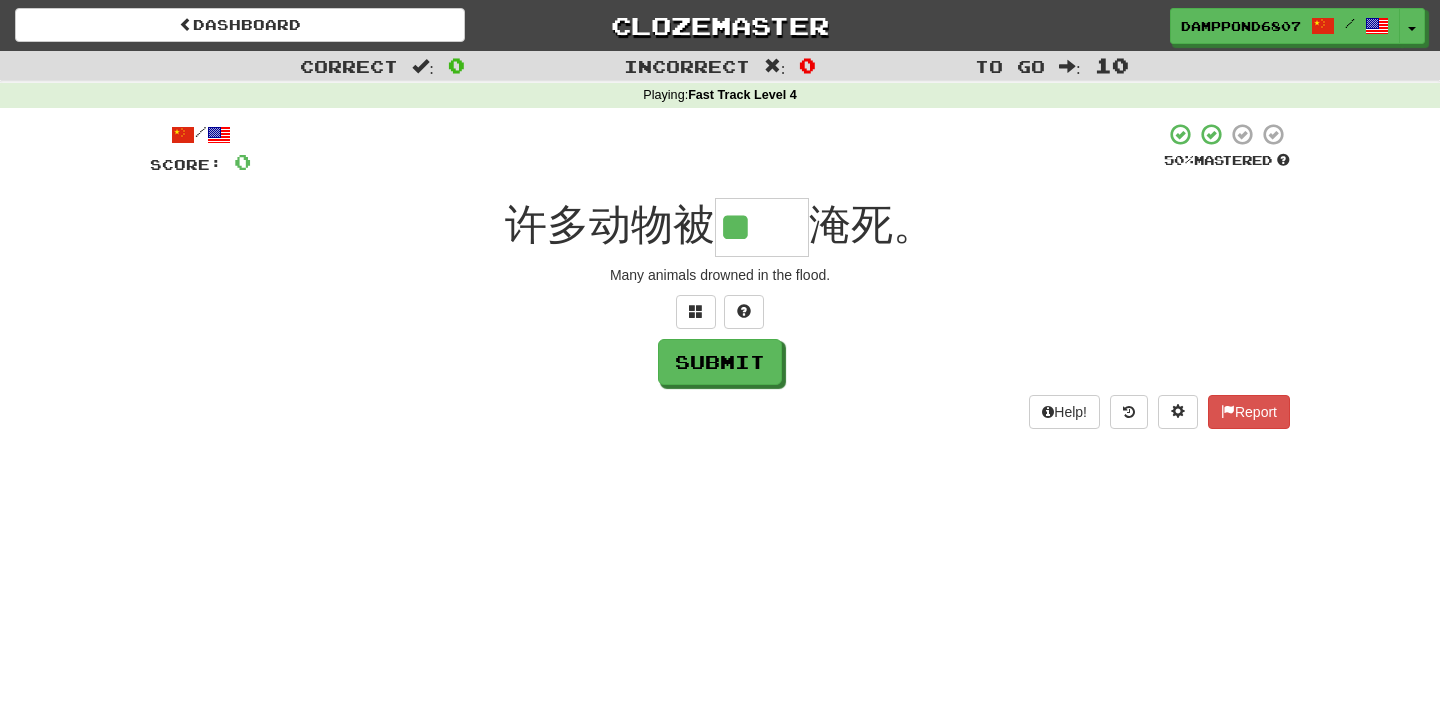 scroll, scrollTop: 0, scrollLeft: 0, axis: both 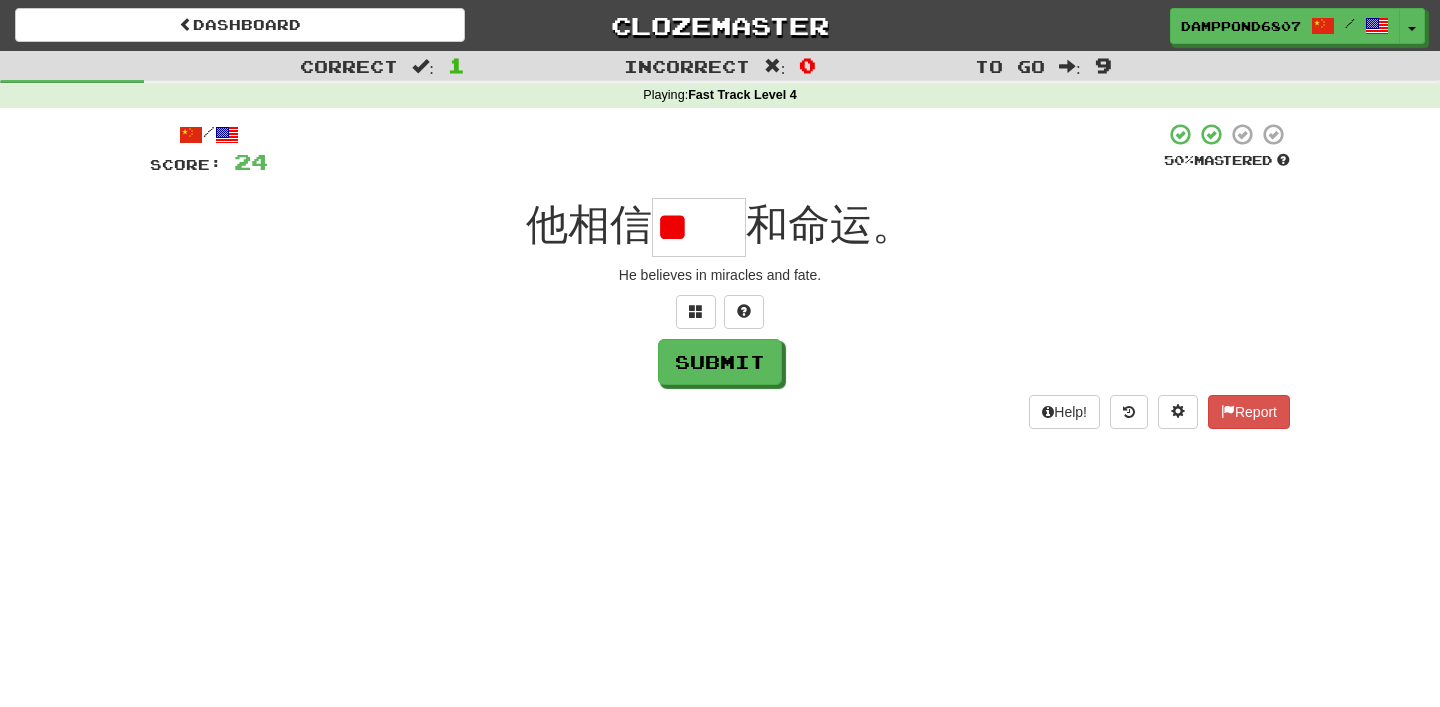 type on "*" 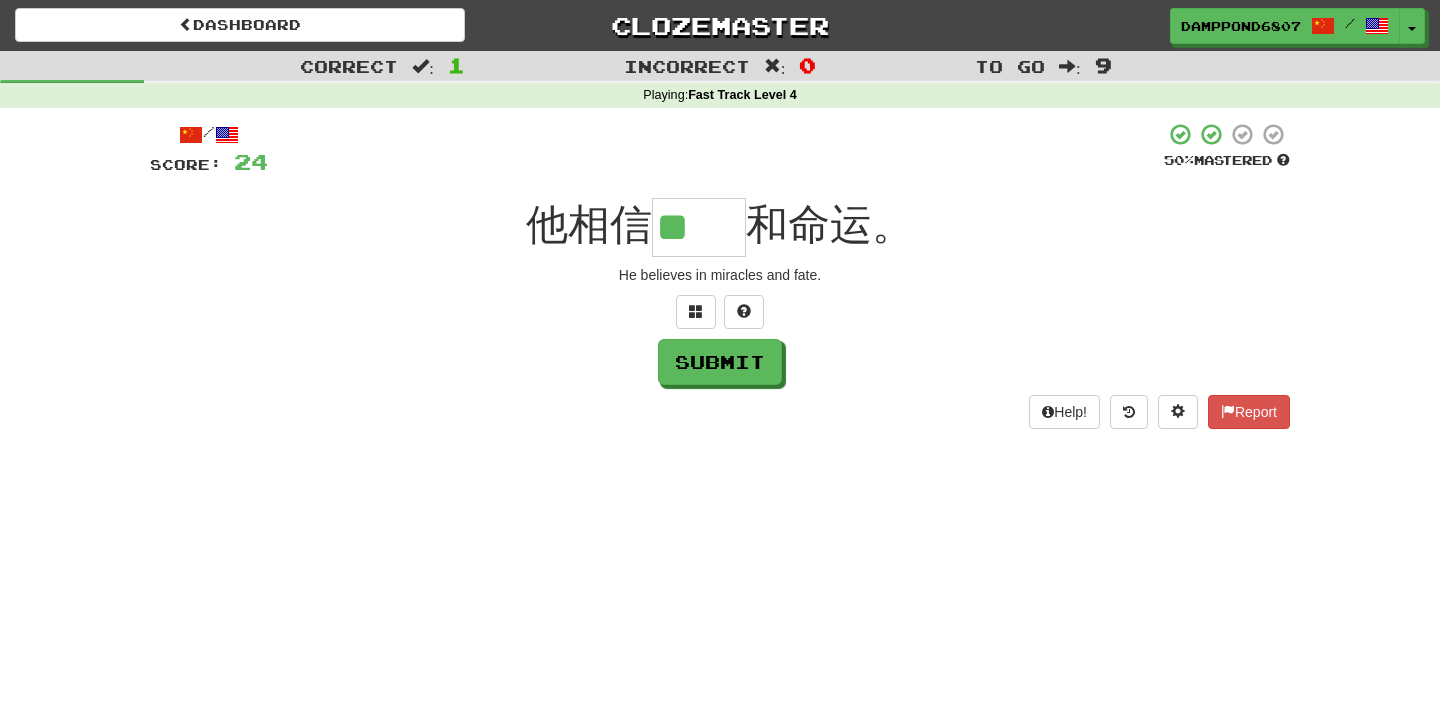type on "**" 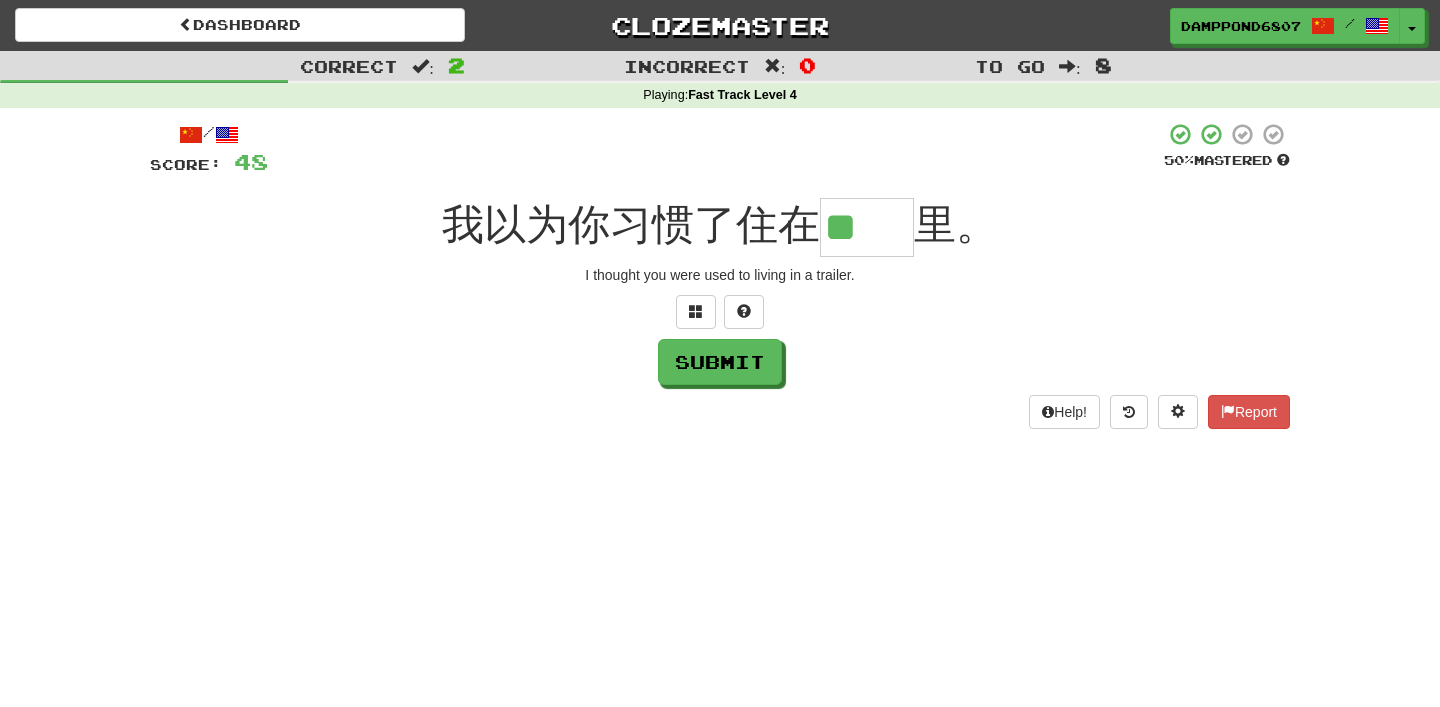 scroll, scrollTop: 0, scrollLeft: 0, axis: both 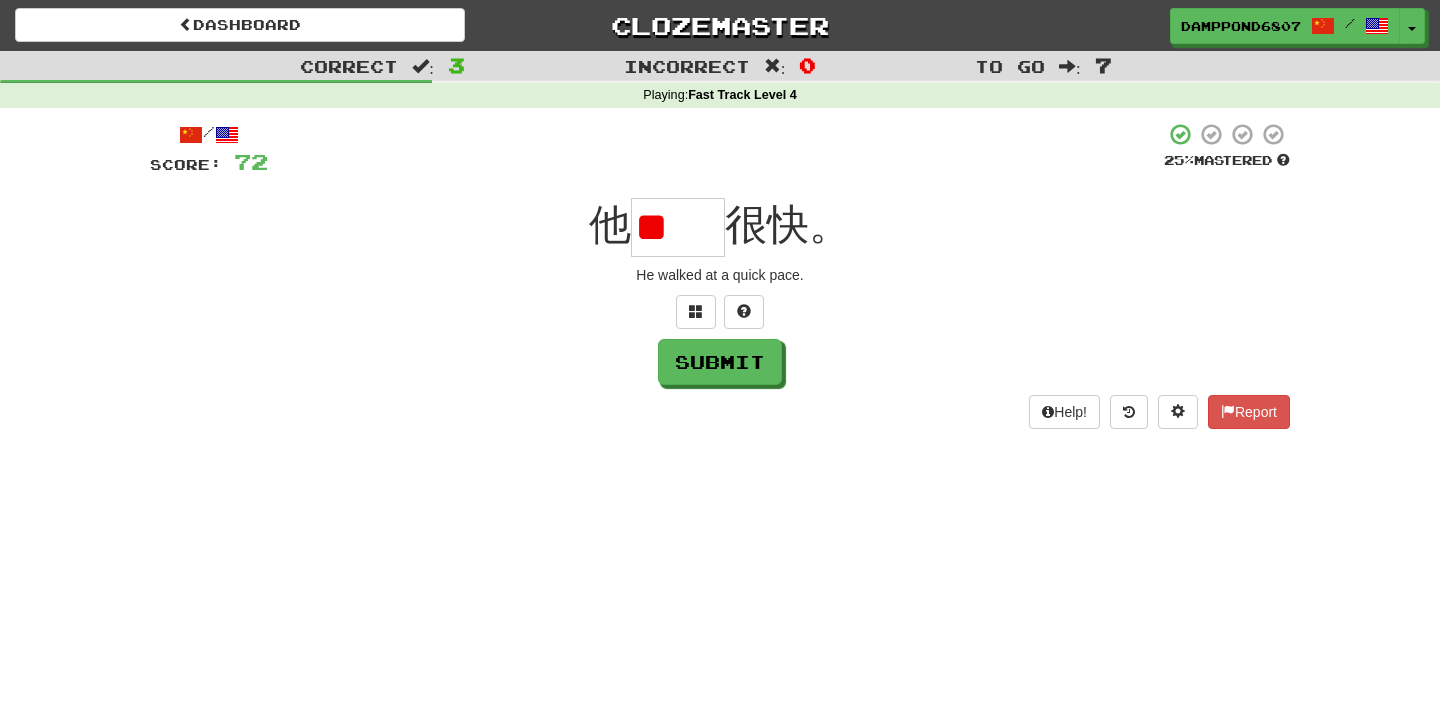 type on "*" 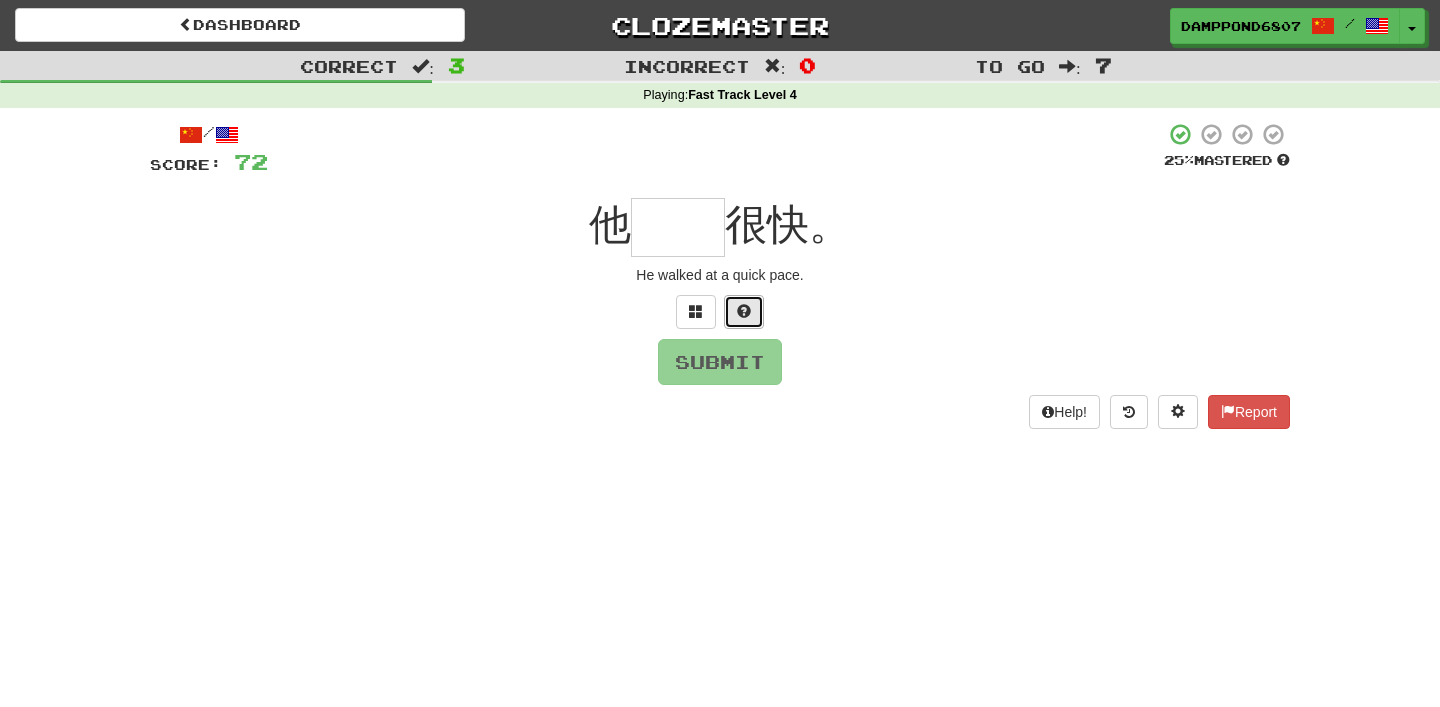 click at bounding box center [744, 312] 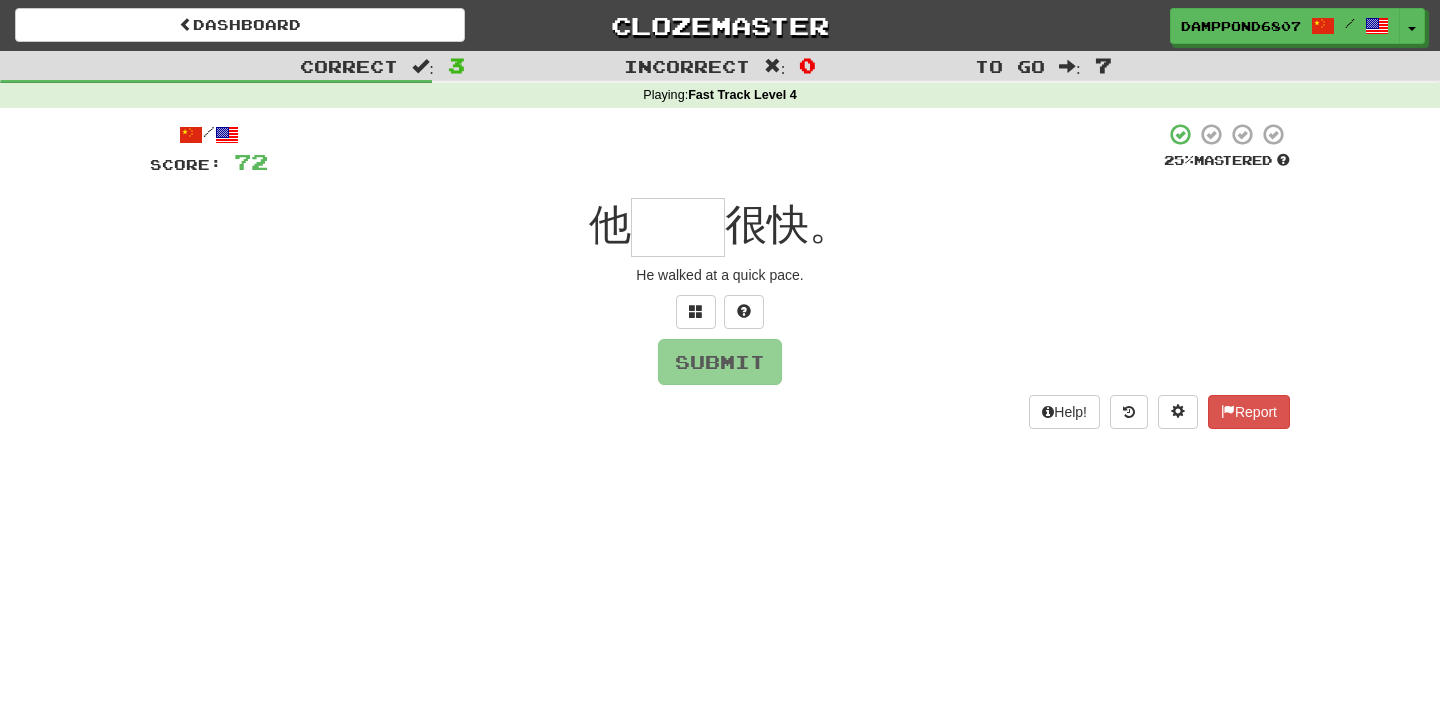type on "*" 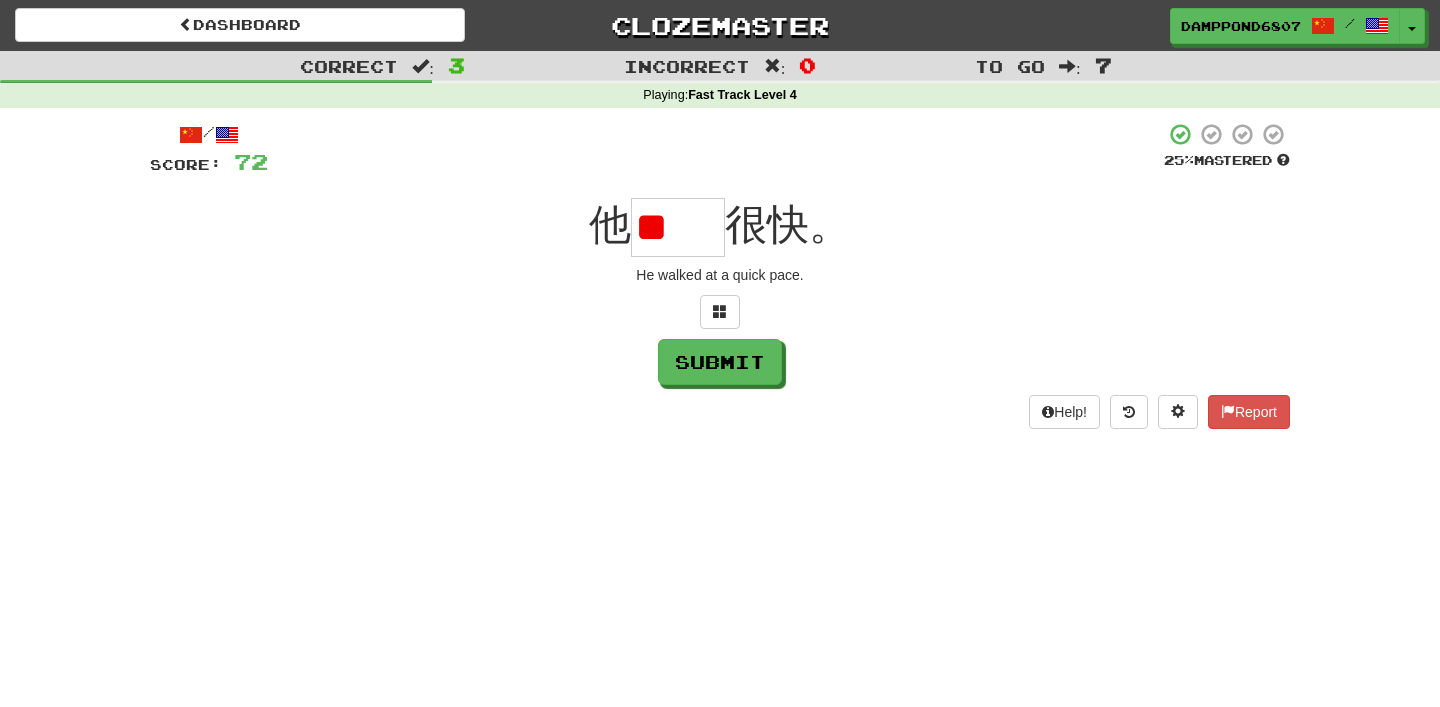 scroll, scrollTop: 0, scrollLeft: 0, axis: both 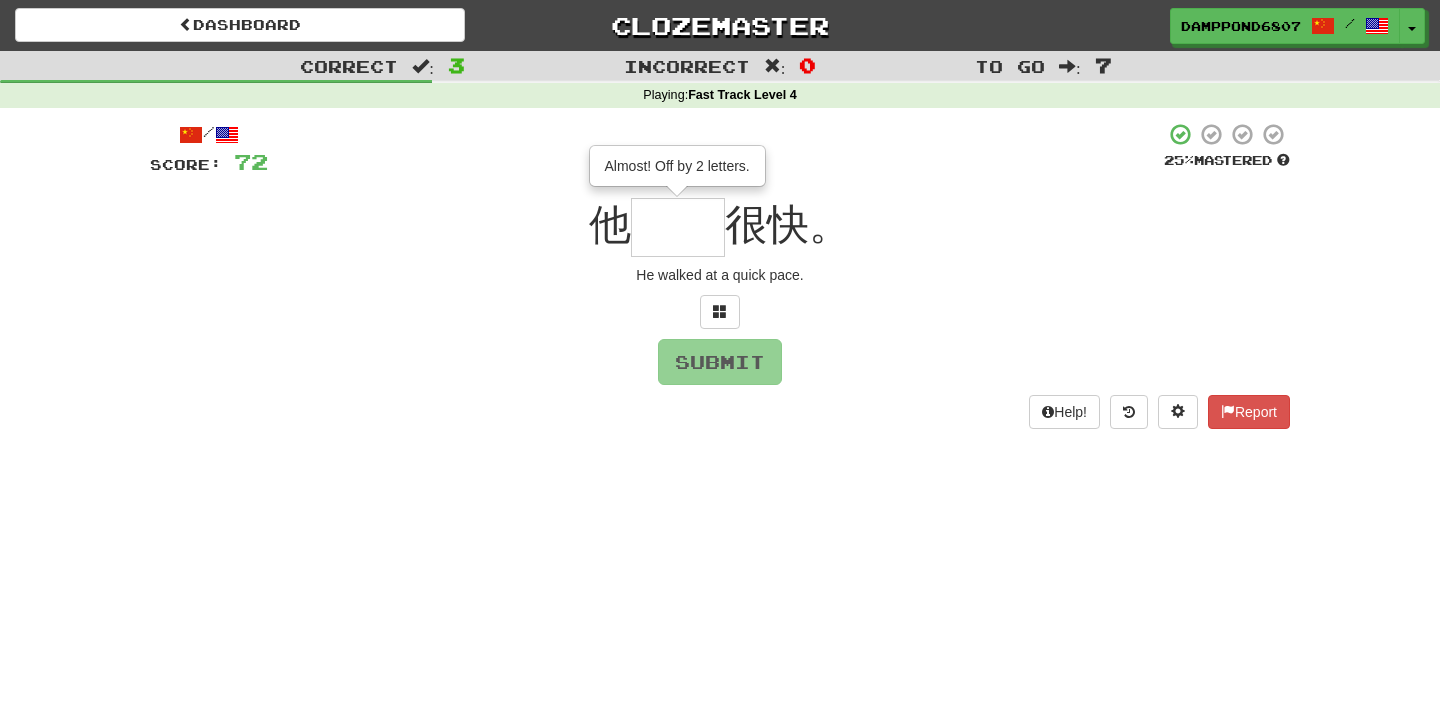 type on "**" 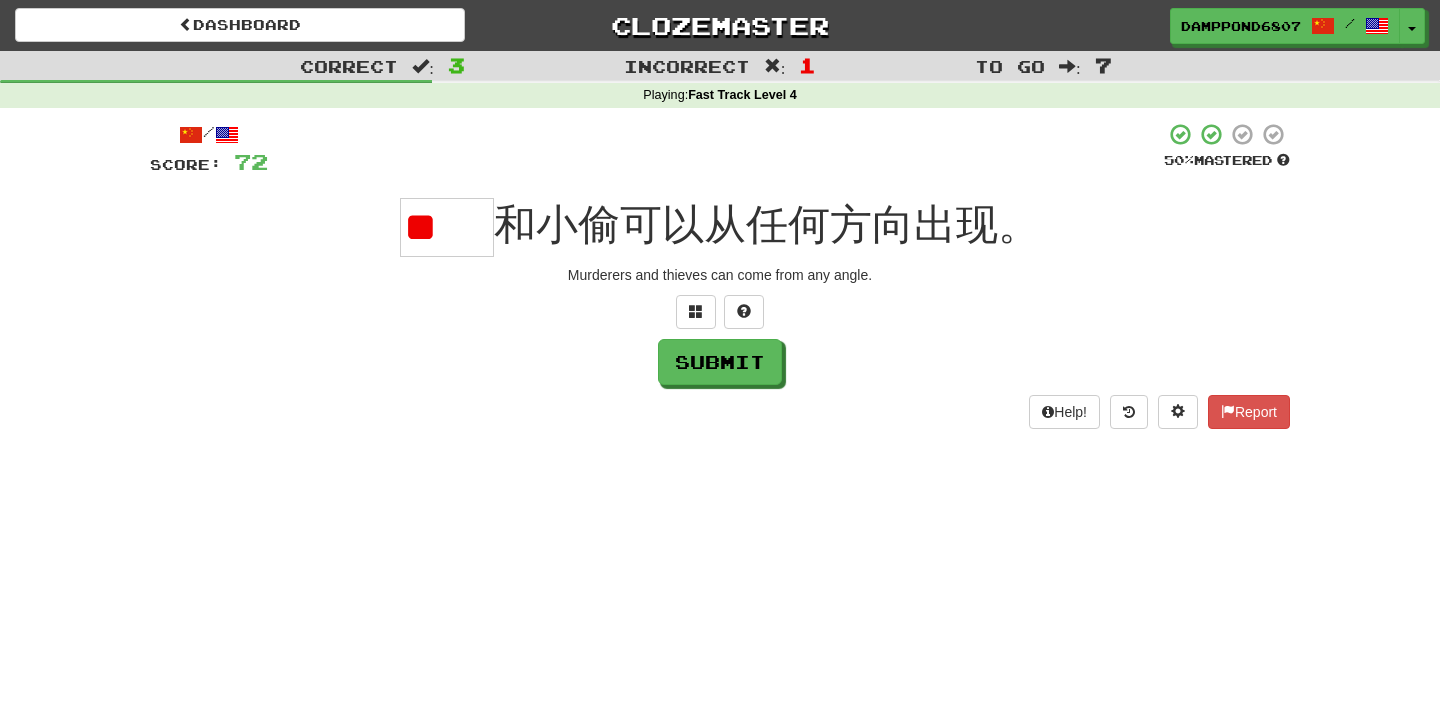 scroll, scrollTop: 0, scrollLeft: 0, axis: both 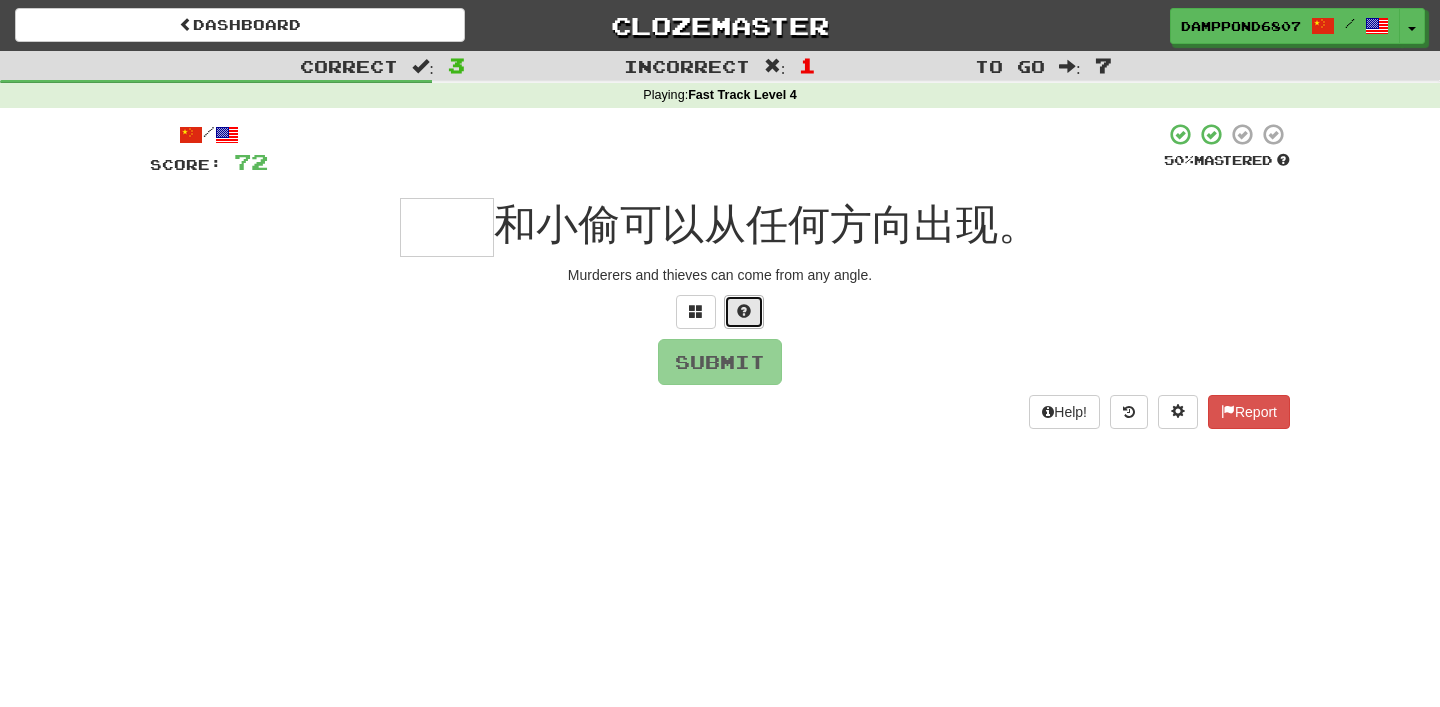 click at bounding box center [744, 311] 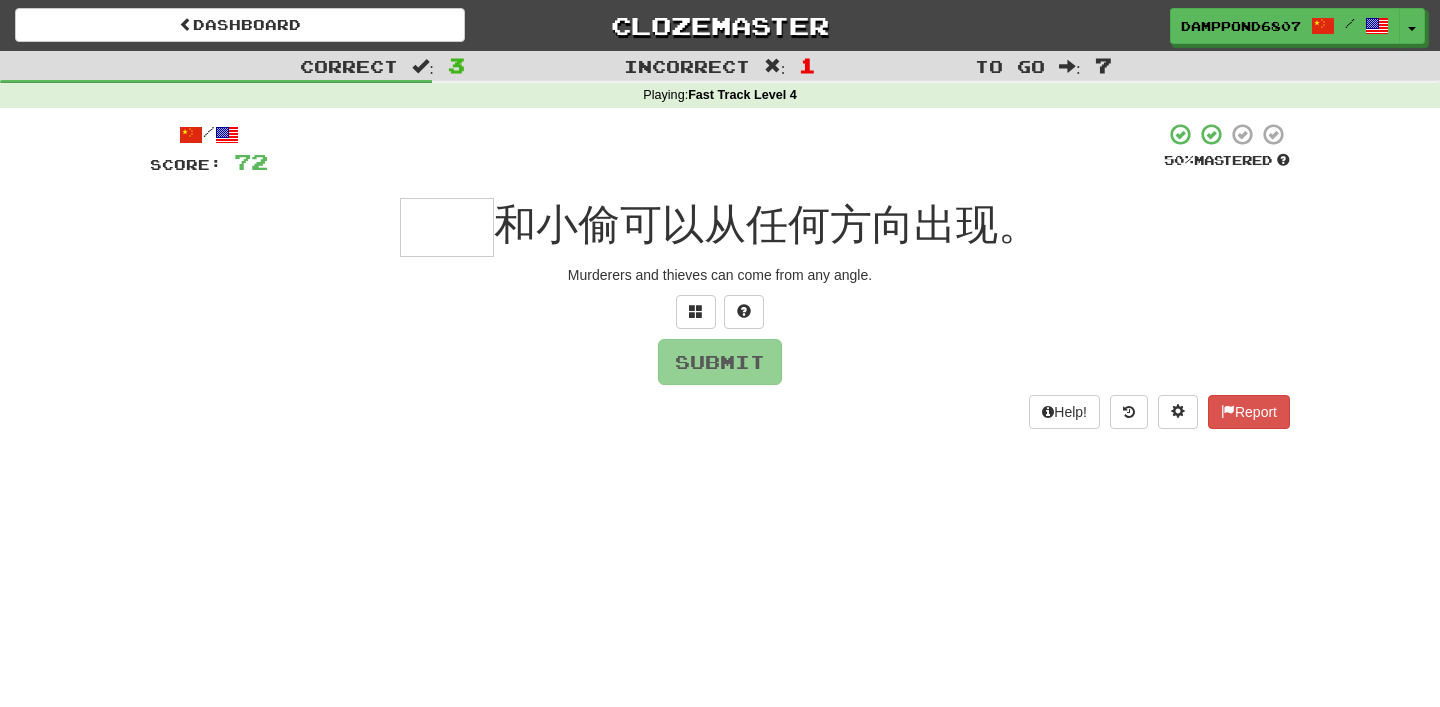 type on "*" 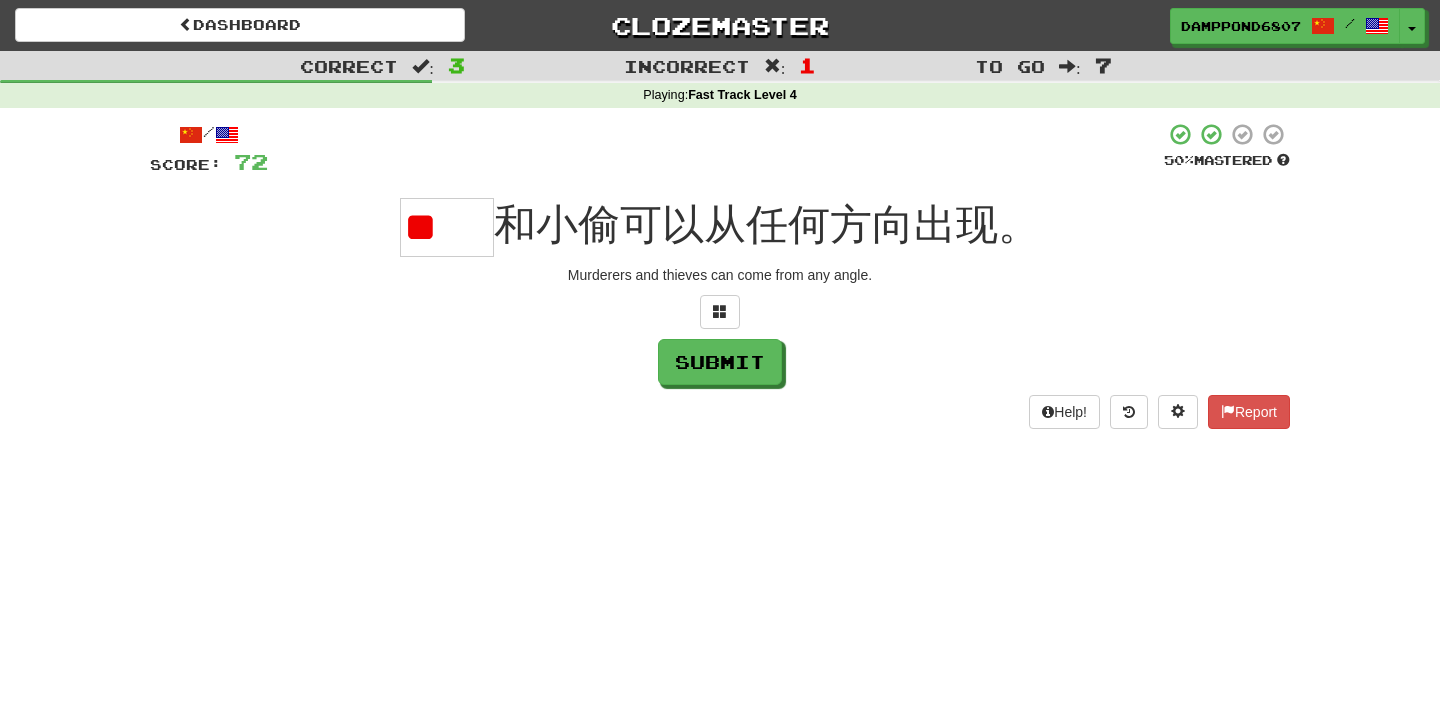 scroll, scrollTop: 0, scrollLeft: 0, axis: both 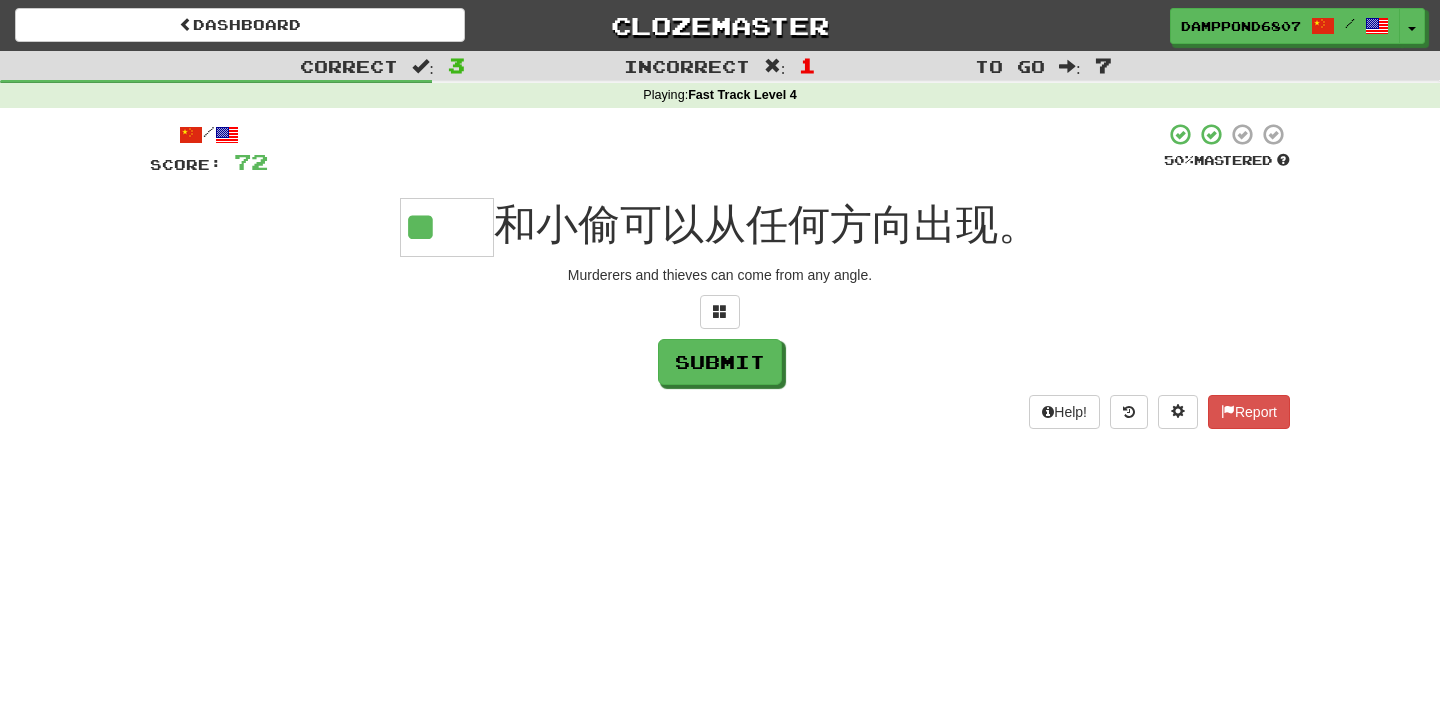 type on "**" 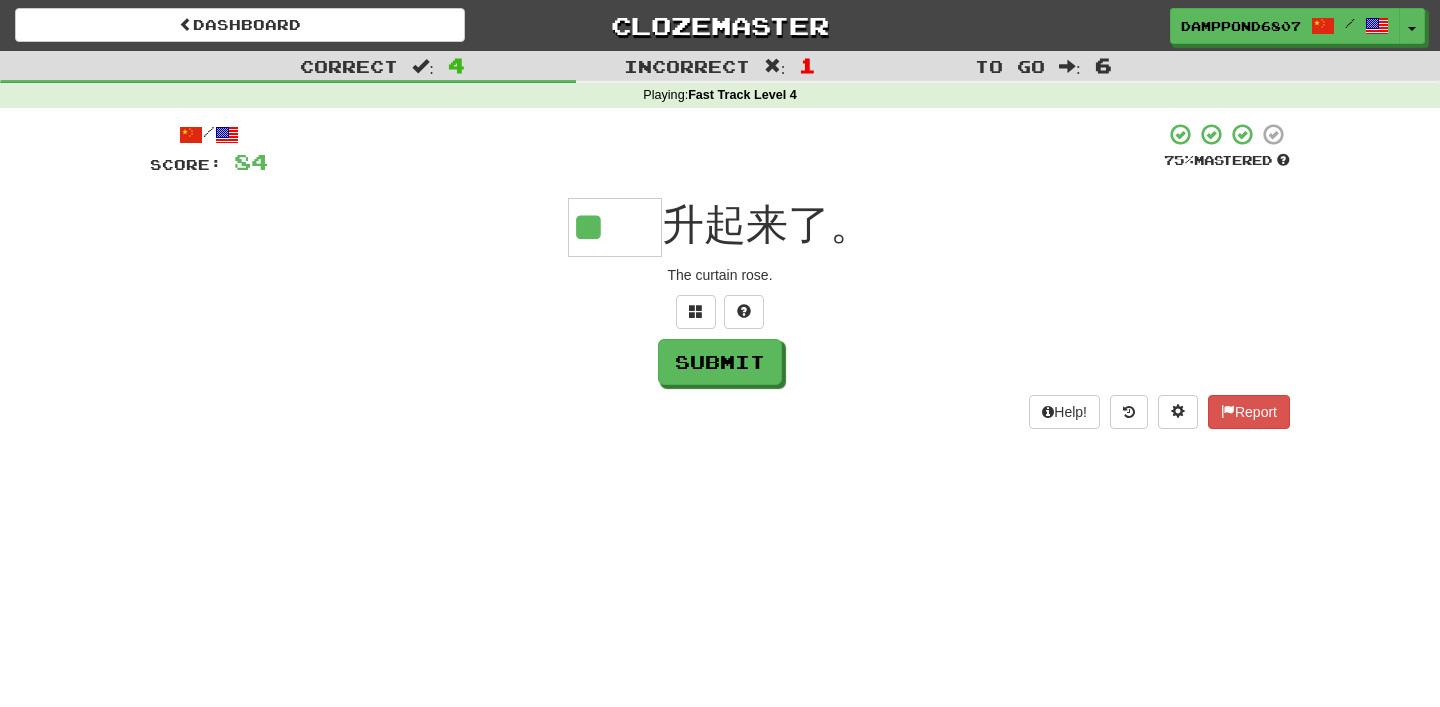 scroll, scrollTop: 0, scrollLeft: 0, axis: both 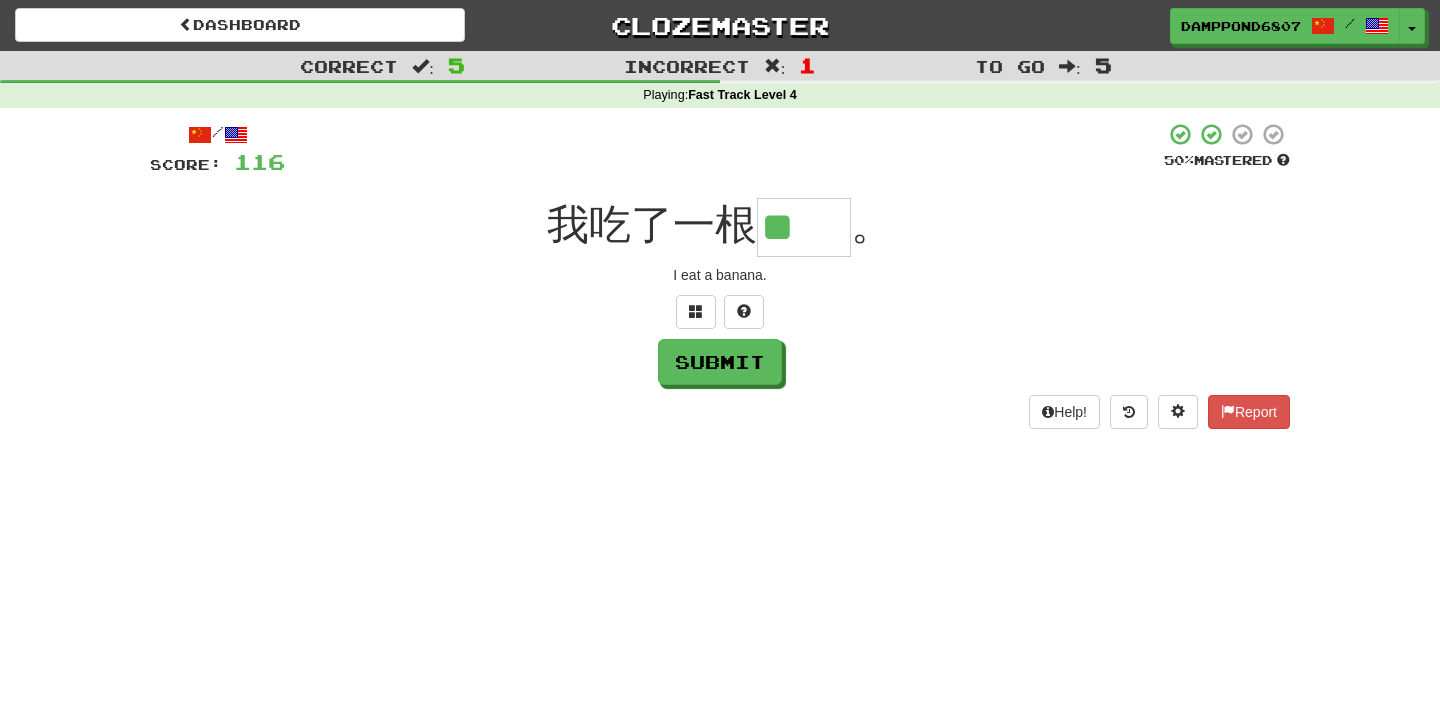 type on "**" 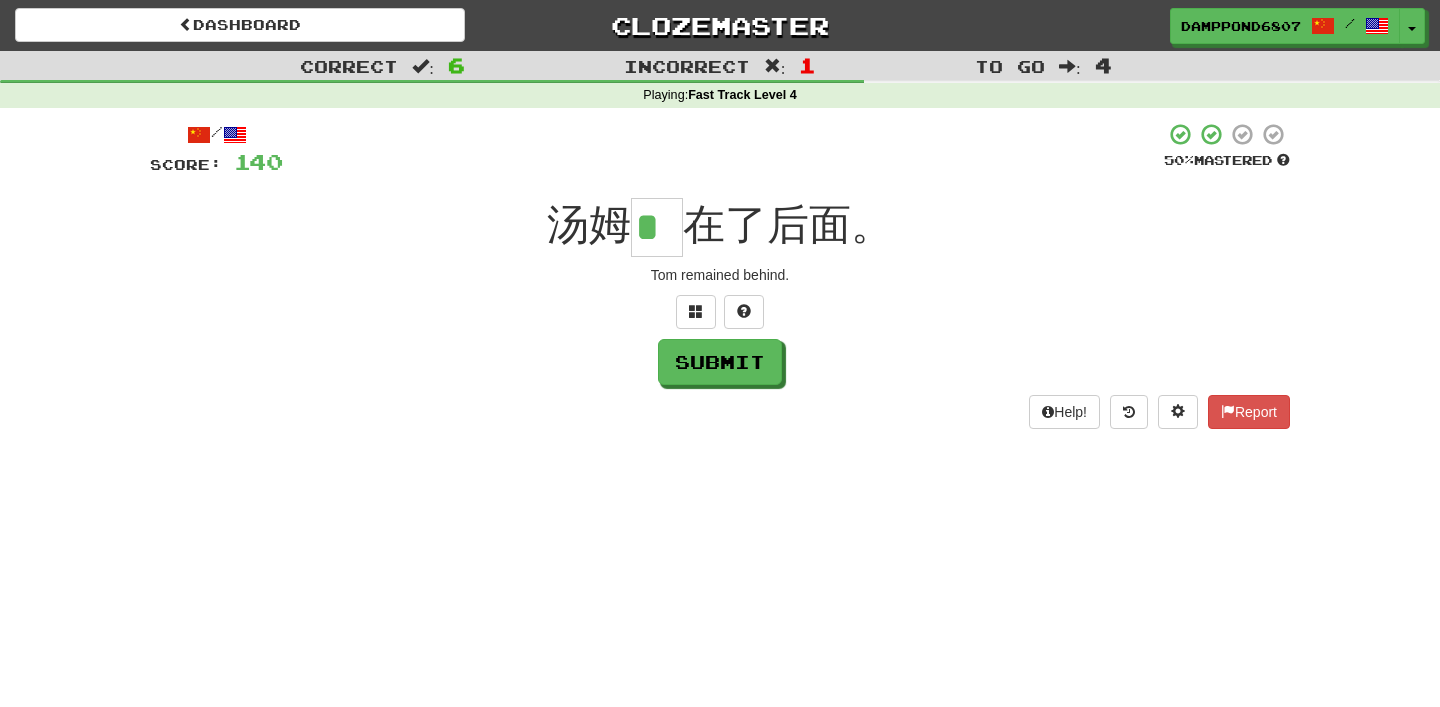 type on "*" 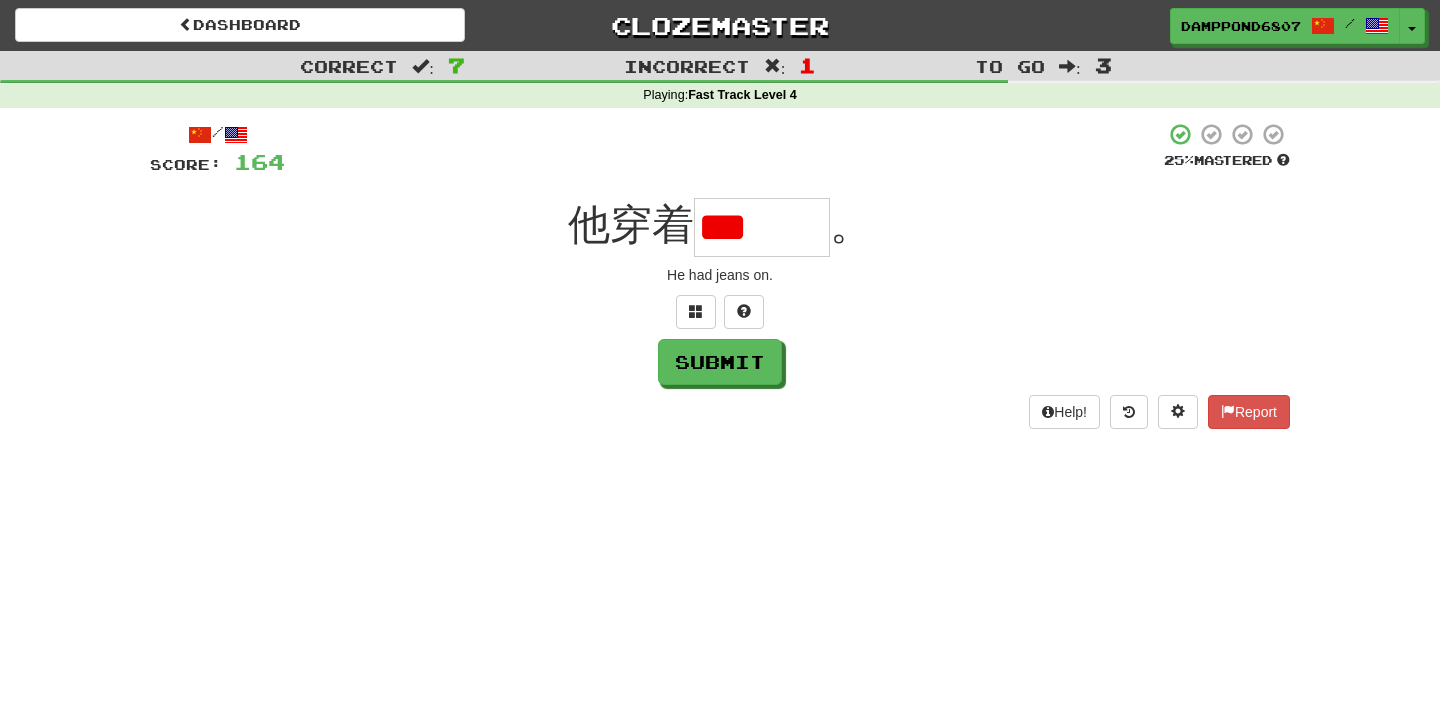 scroll, scrollTop: 0, scrollLeft: 0, axis: both 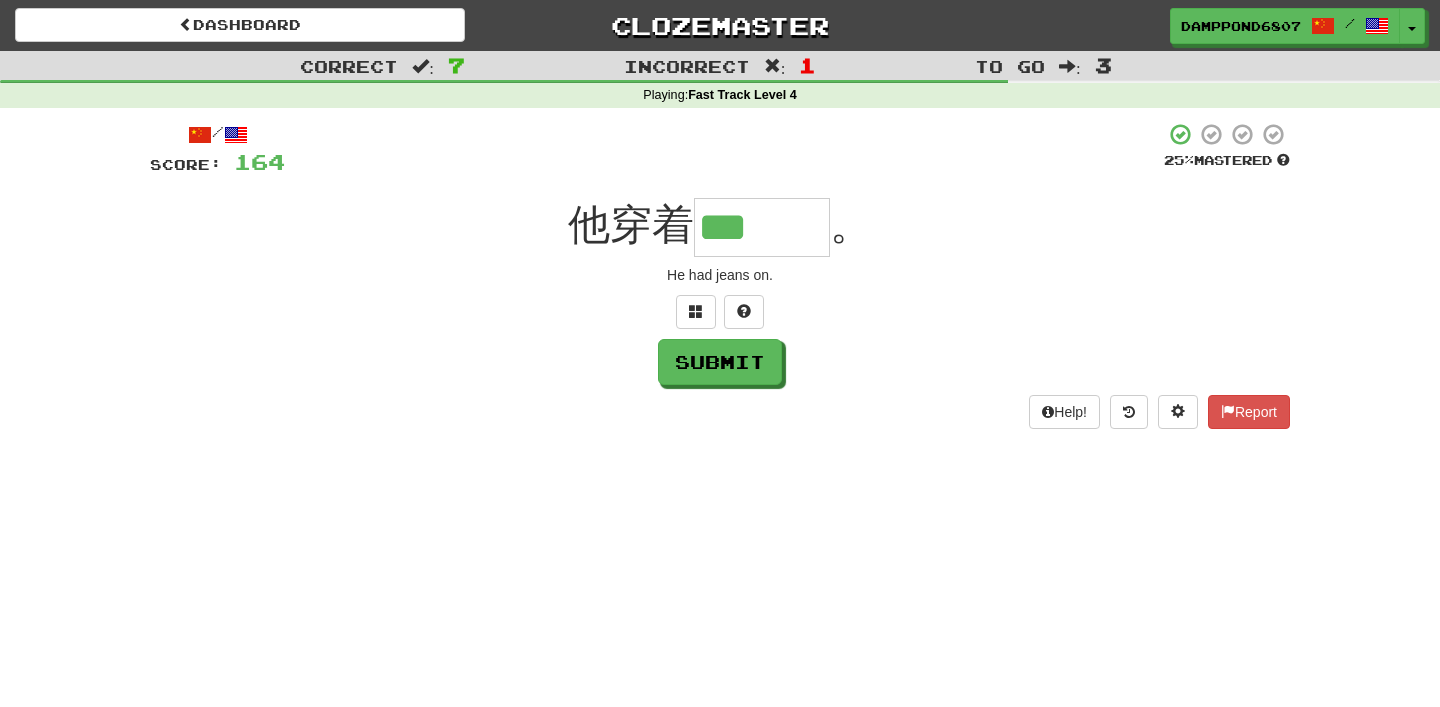 type on "***" 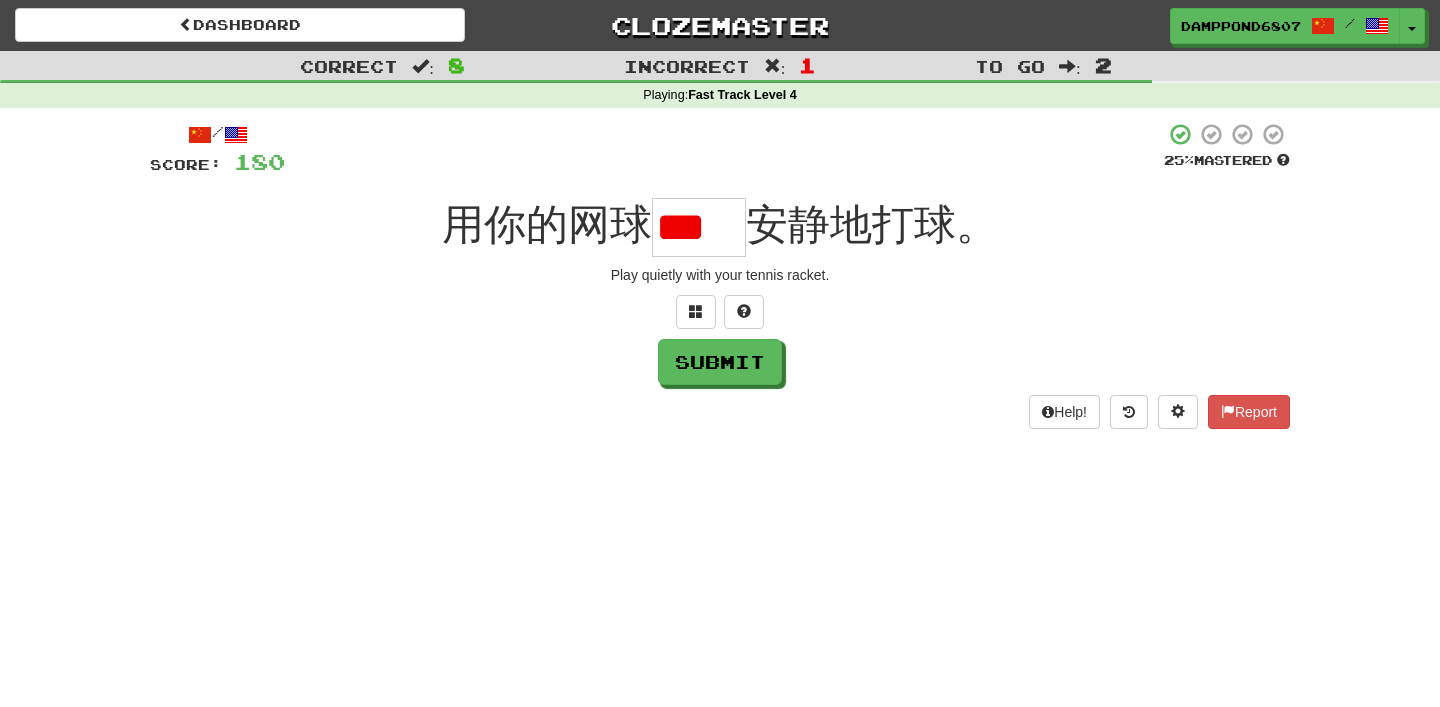 scroll, scrollTop: 0, scrollLeft: 0, axis: both 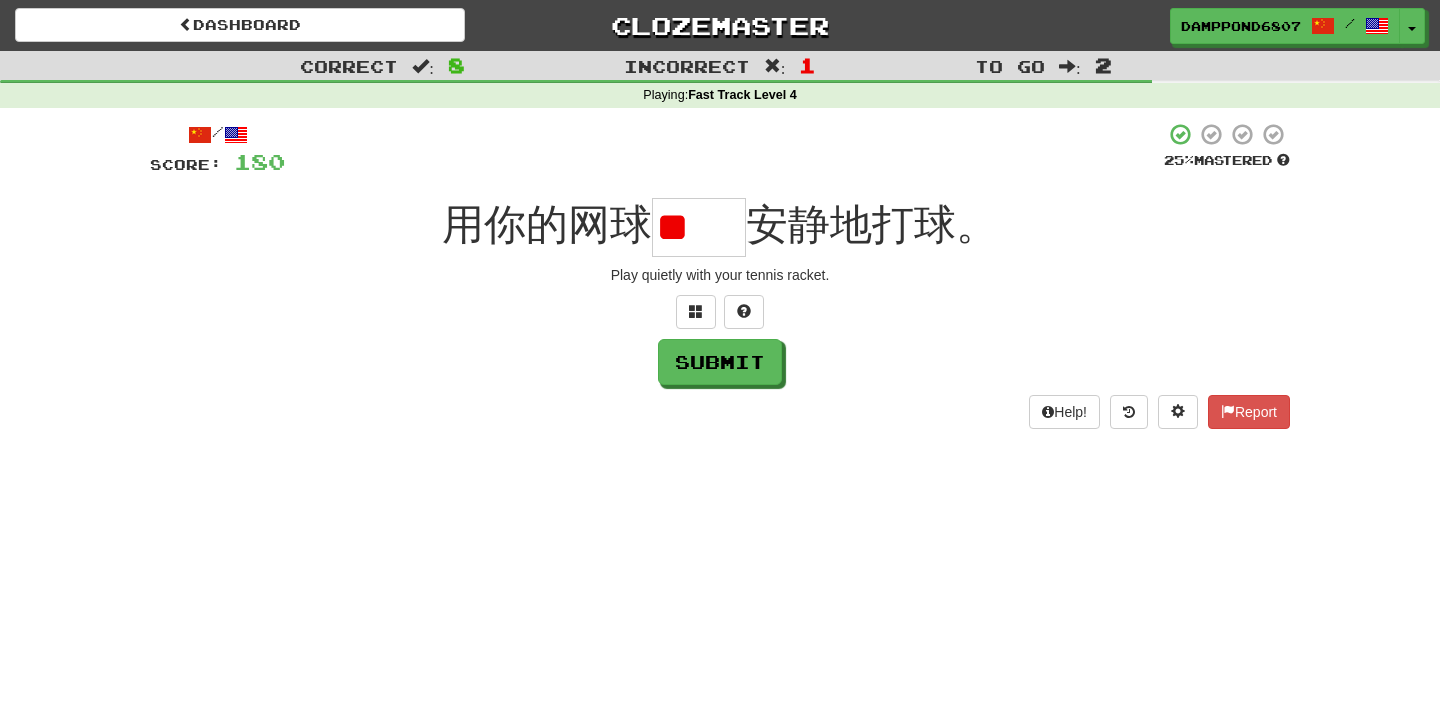 type on "*" 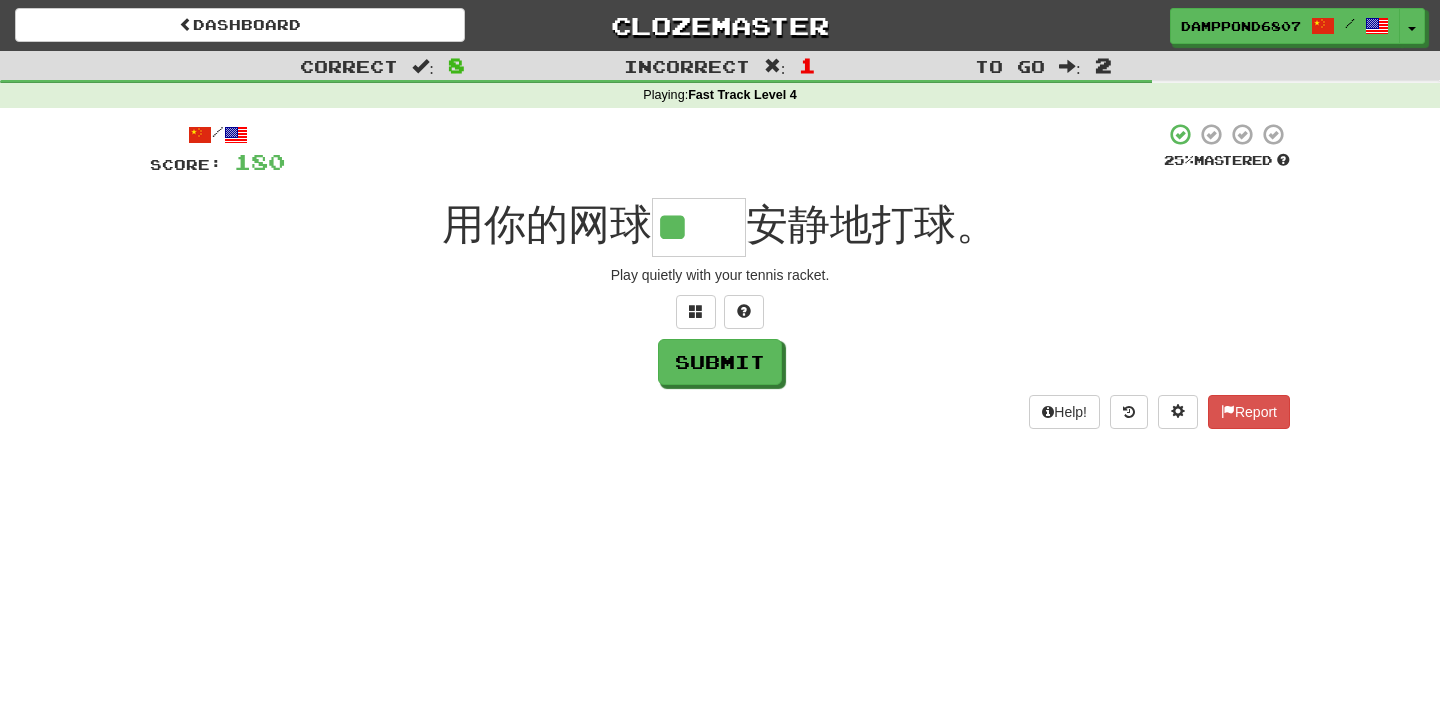 type on "**" 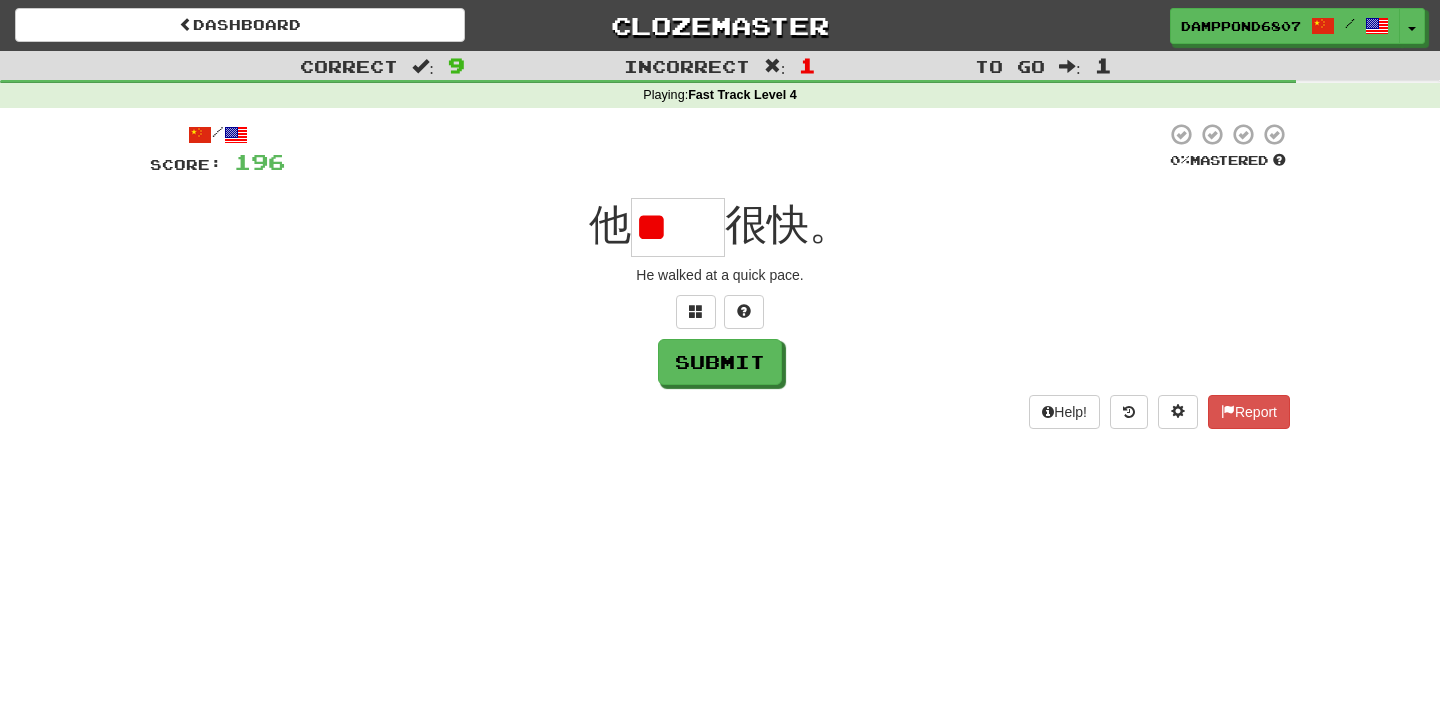type on "*" 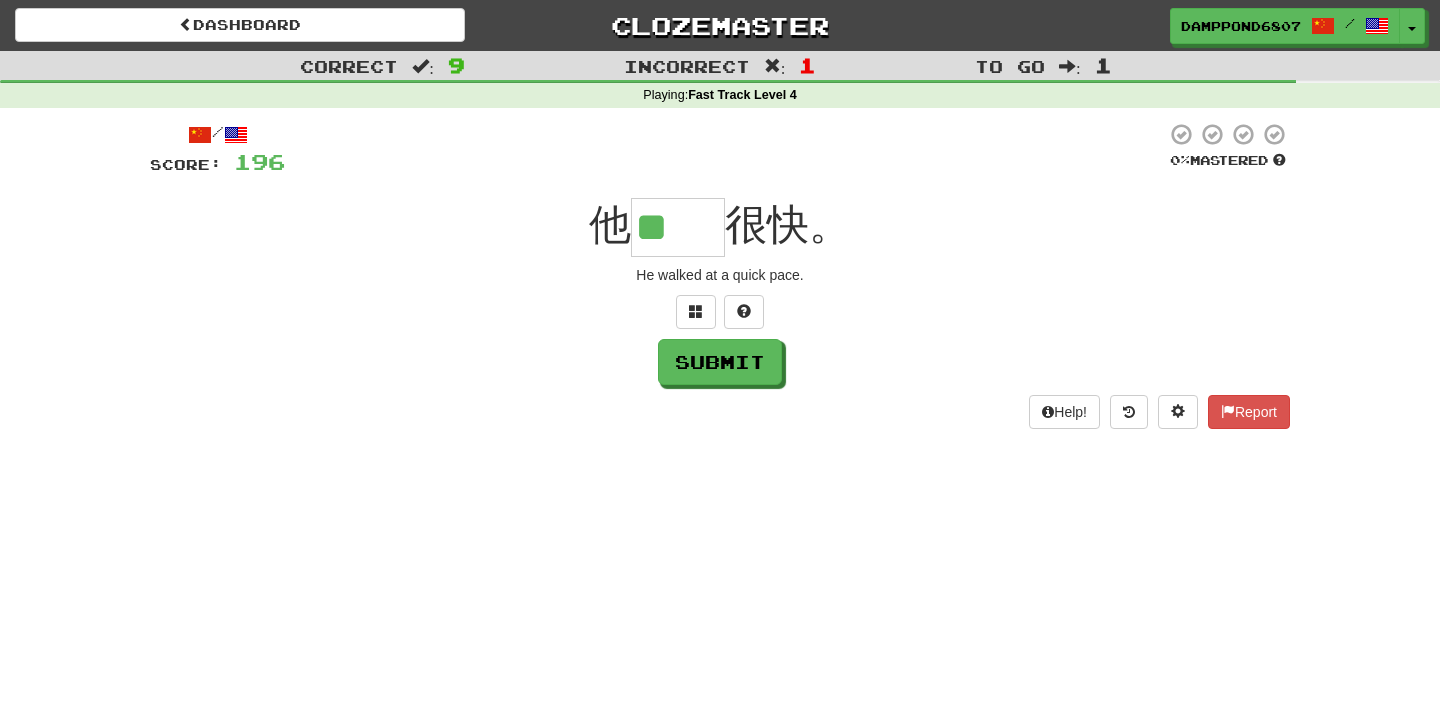 type on "**" 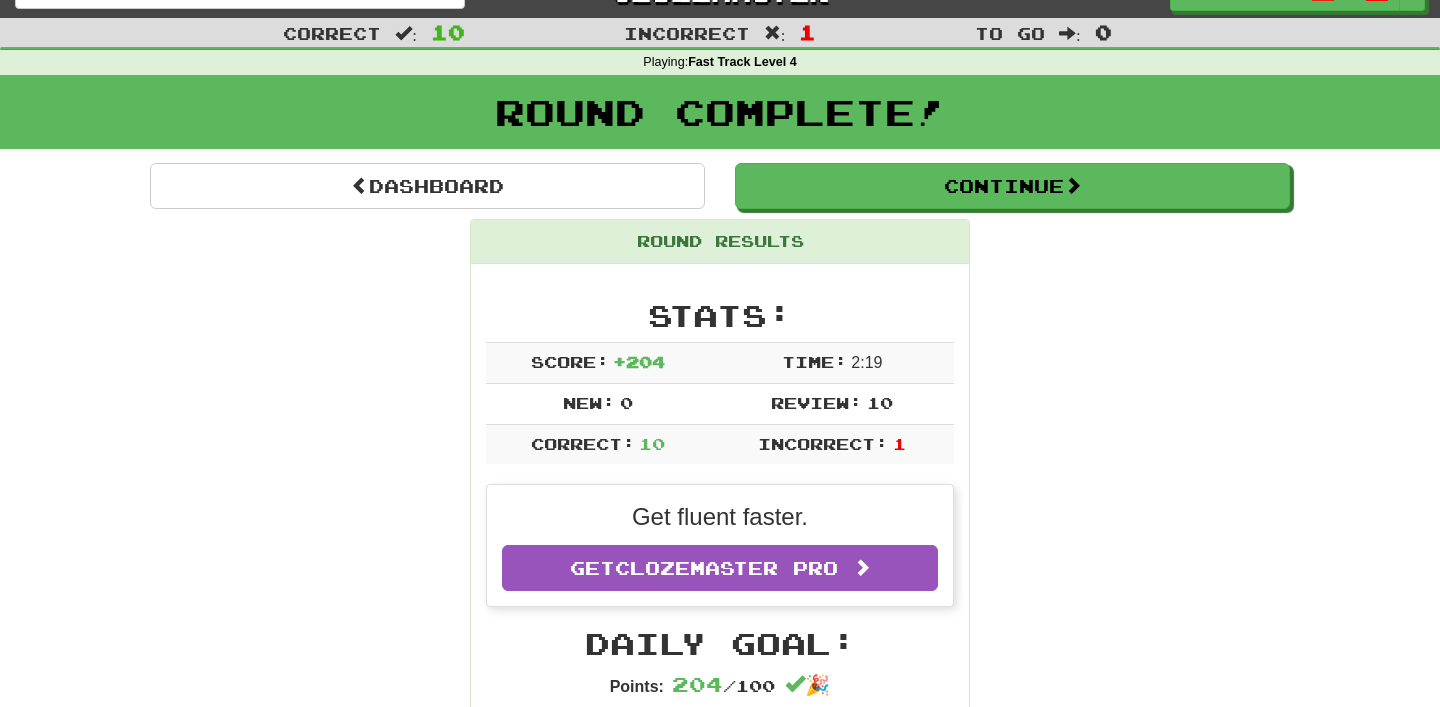 scroll, scrollTop: 34, scrollLeft: 0, axis: vertical 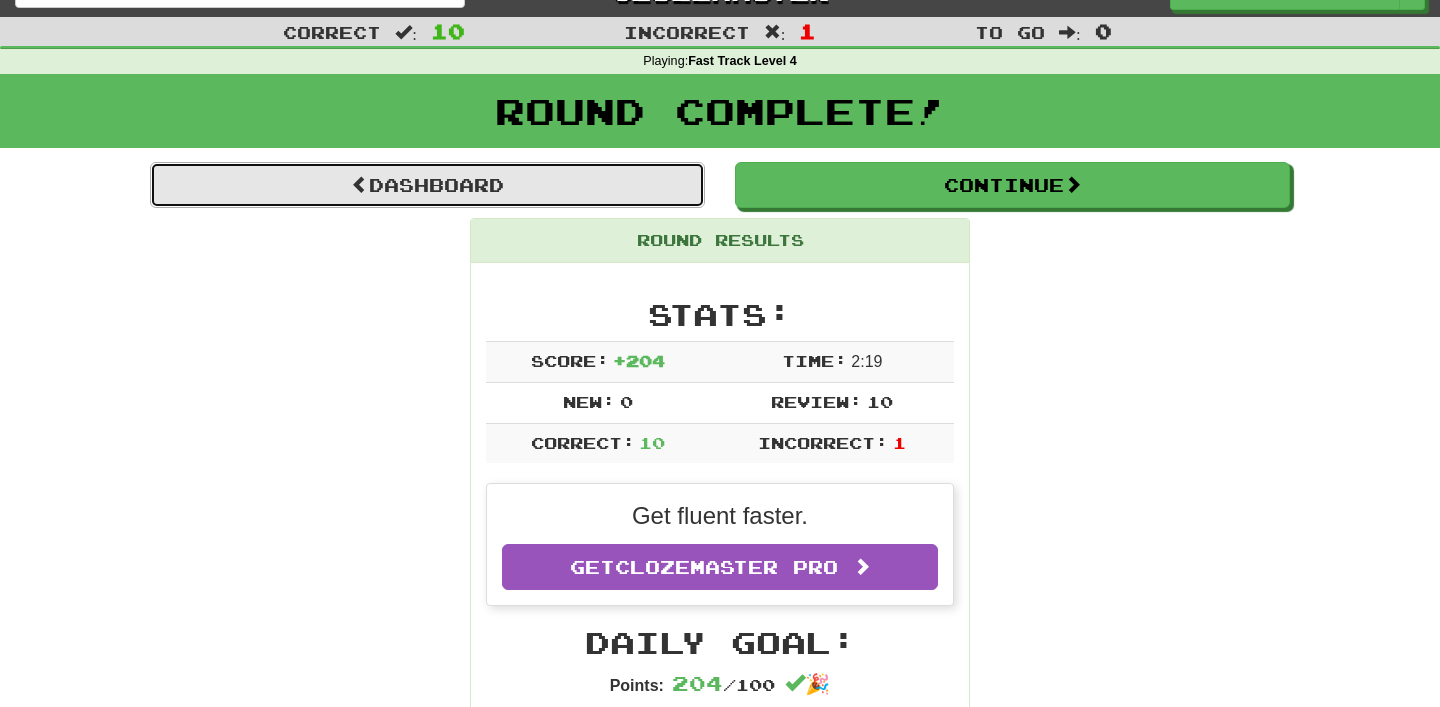 click on "Dashboard" at bounding box center [427, 185] 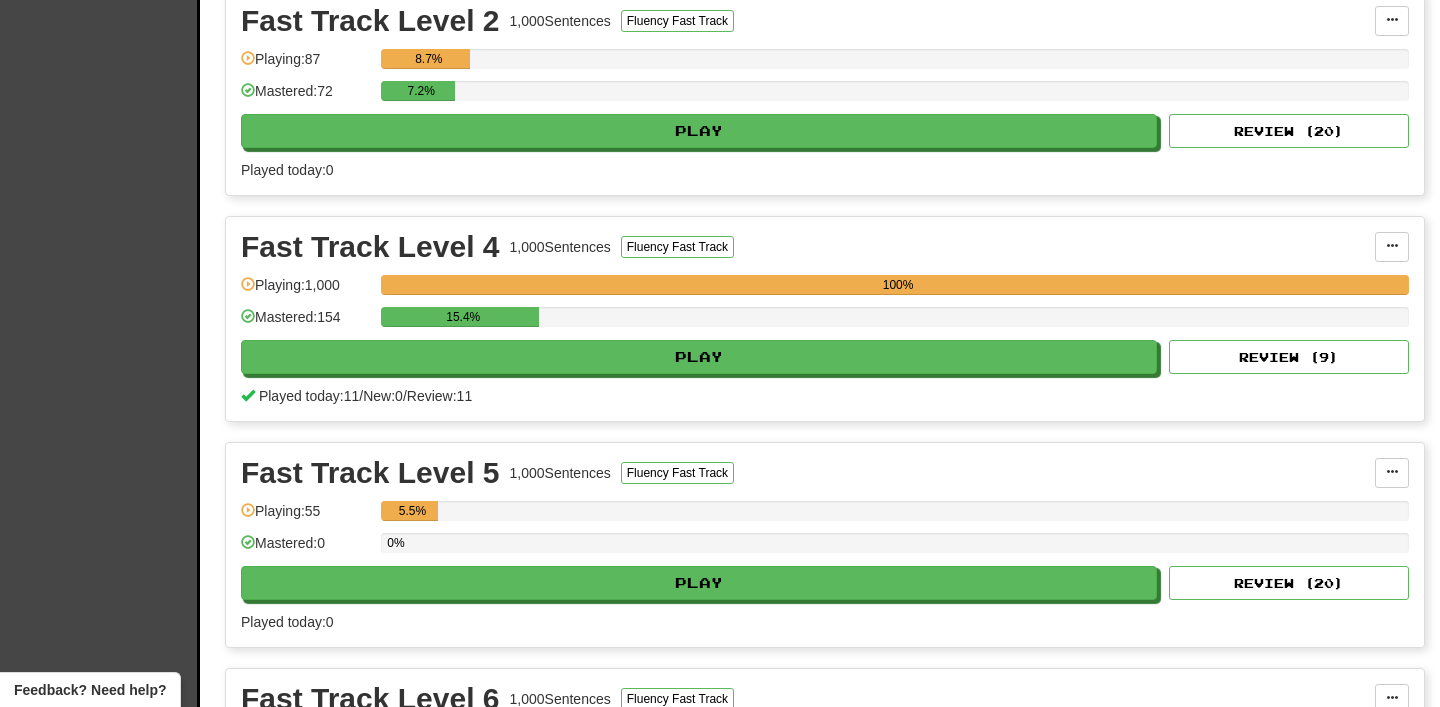 scroll, scrollTop: 725, scrollLeft: 0, axis: vertical 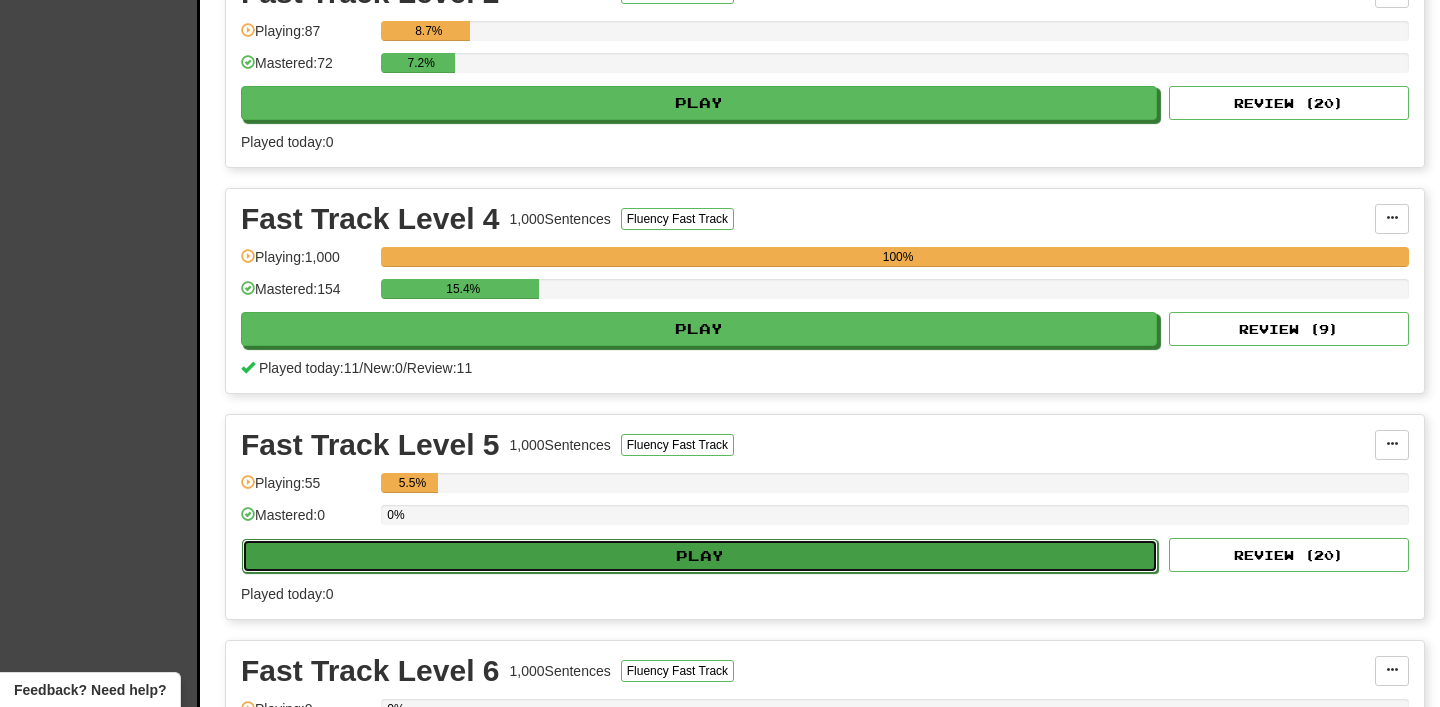 click on "Play" at bounding box center (700, 556) 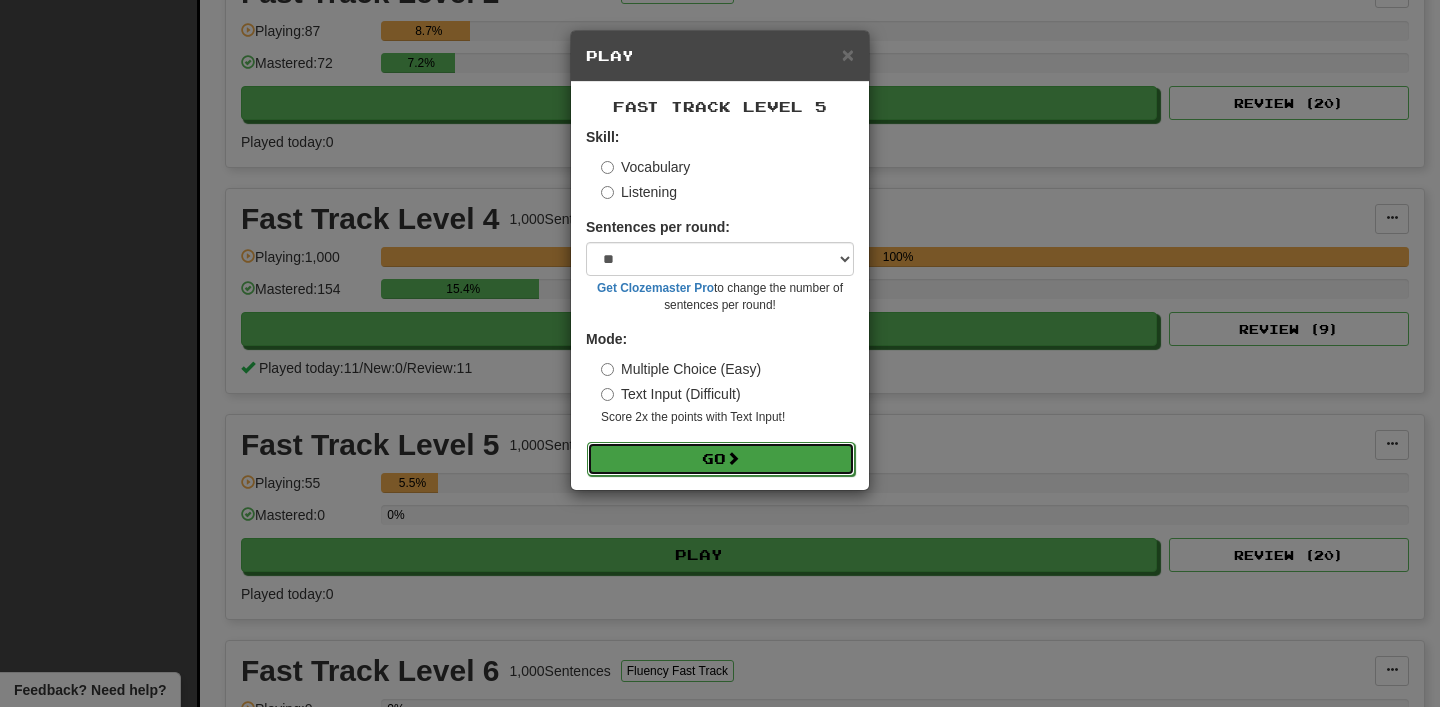 click on "Go" at bounding box center [721, 459] 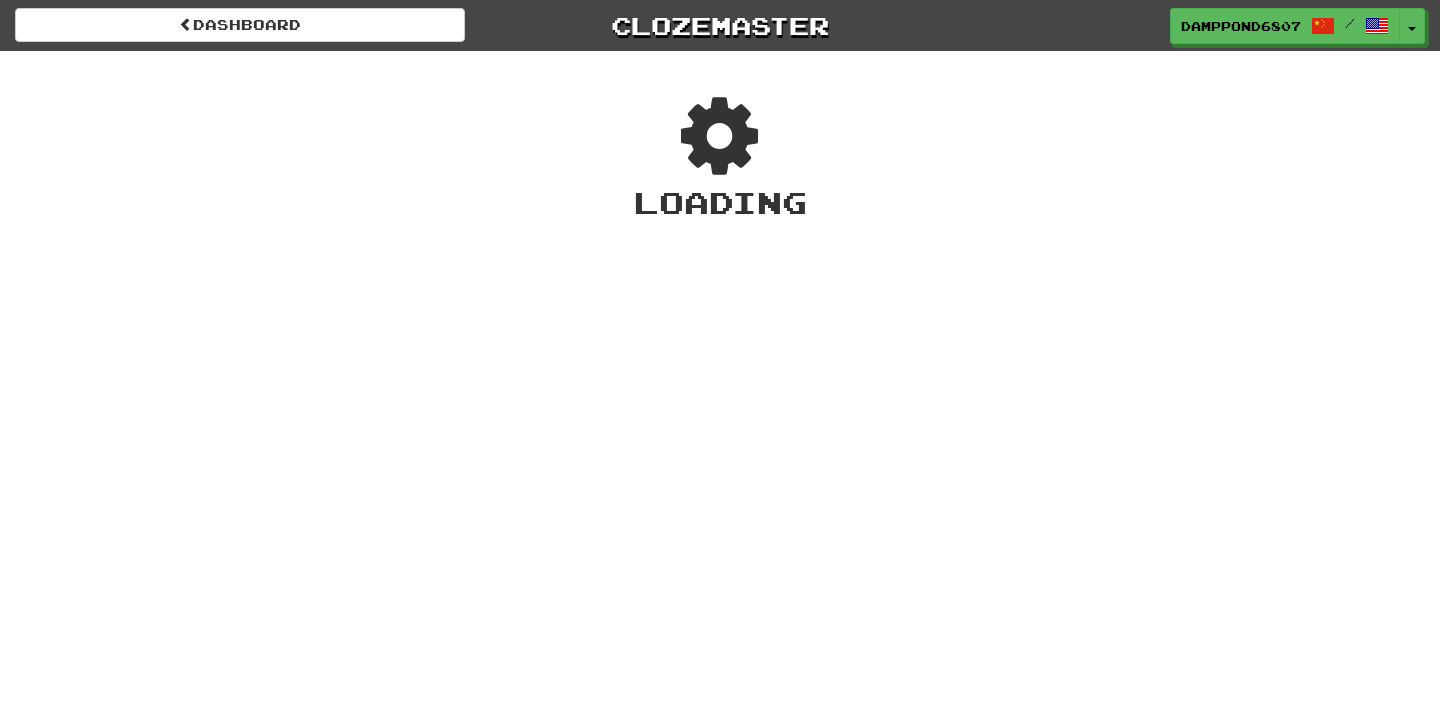 scroll, scrollTop: 0, scrollLeft: 0, axis: both 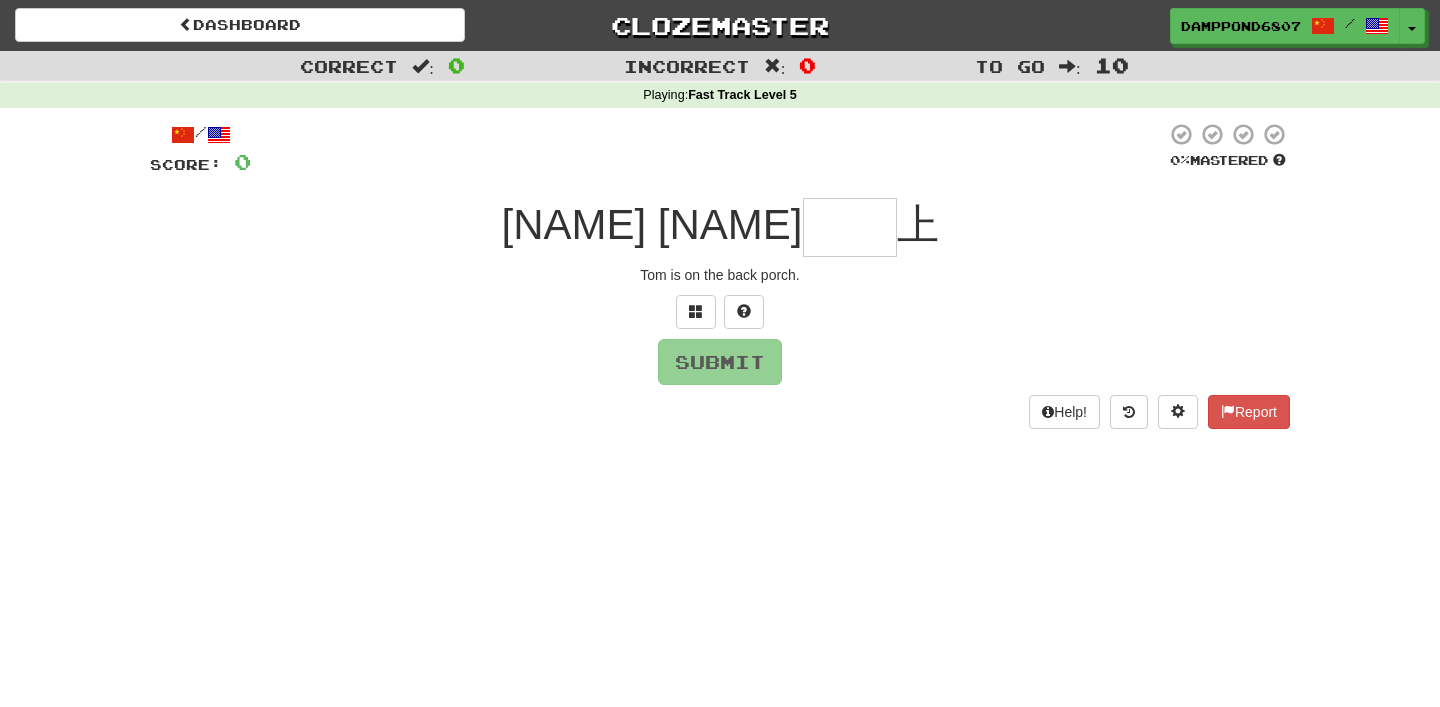 click at bounding box center (850, 227) 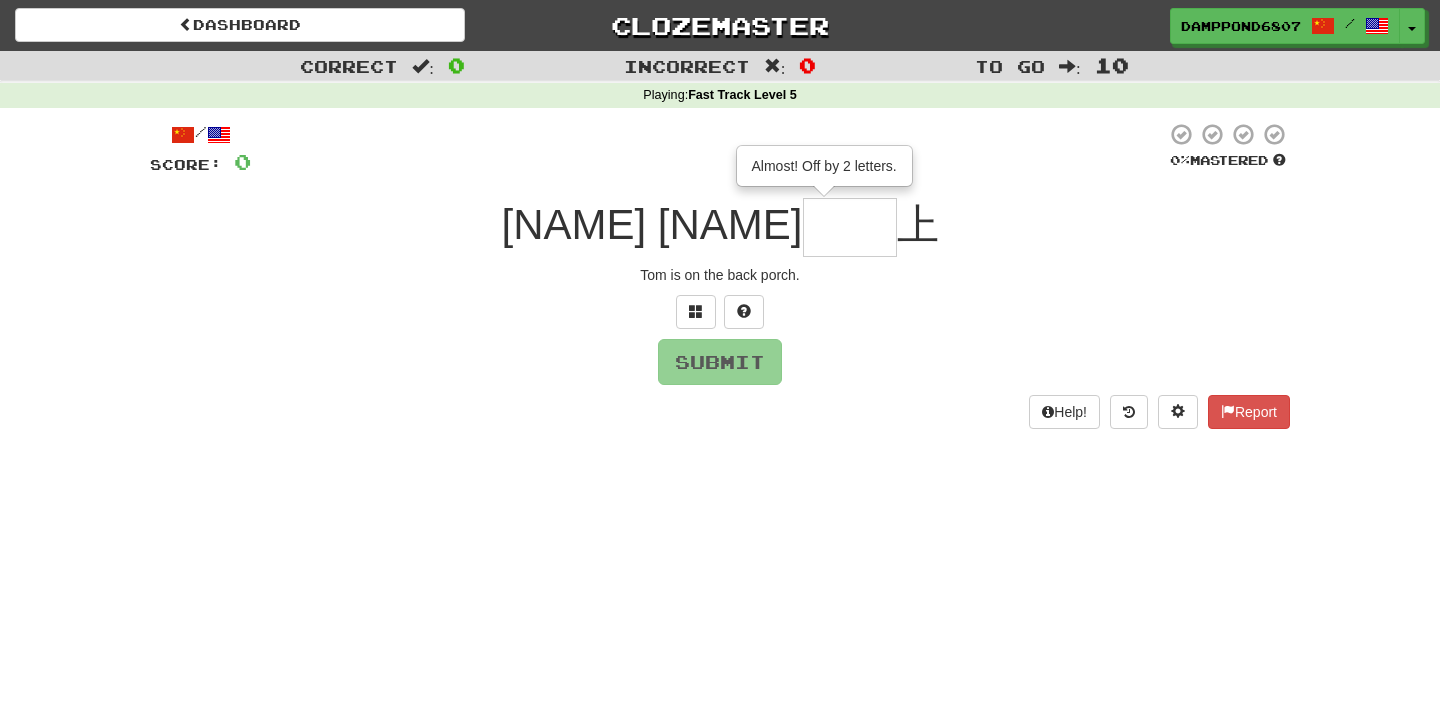 type on "**" 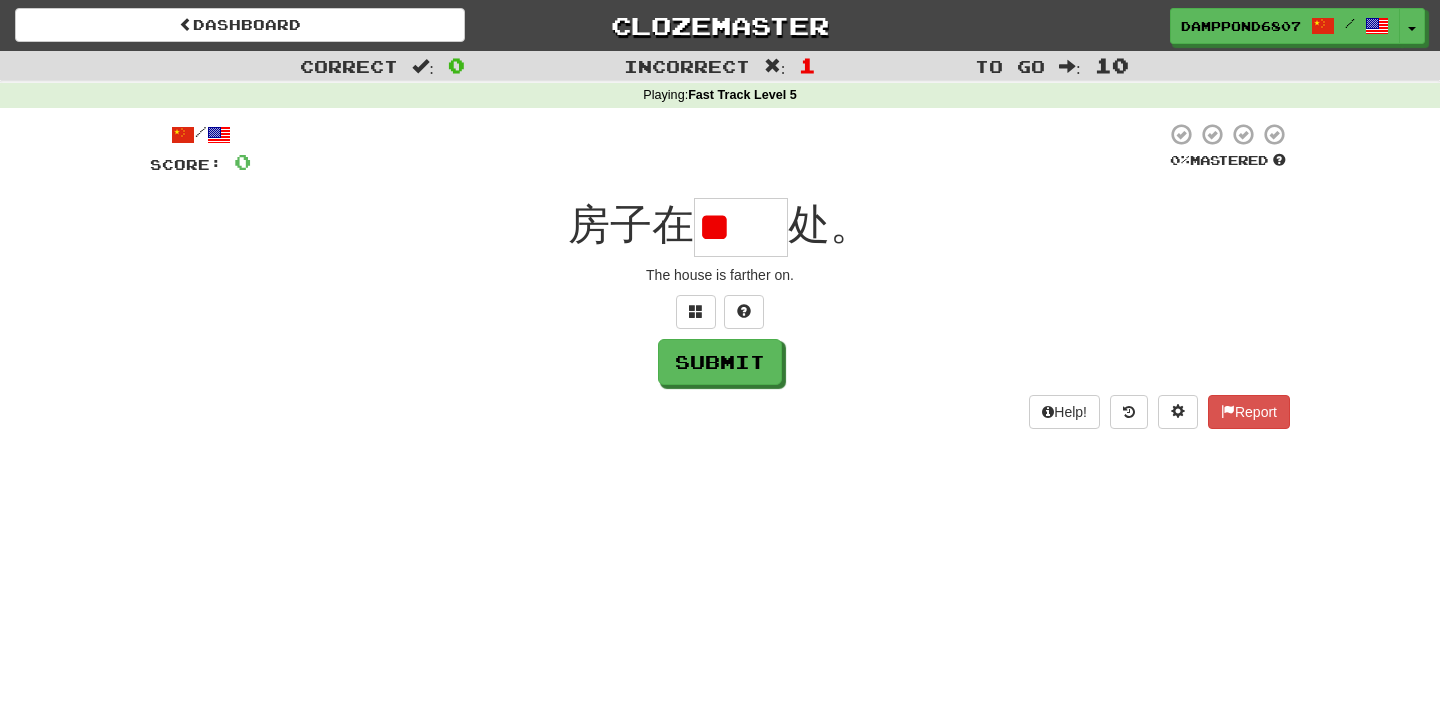 type on "*" 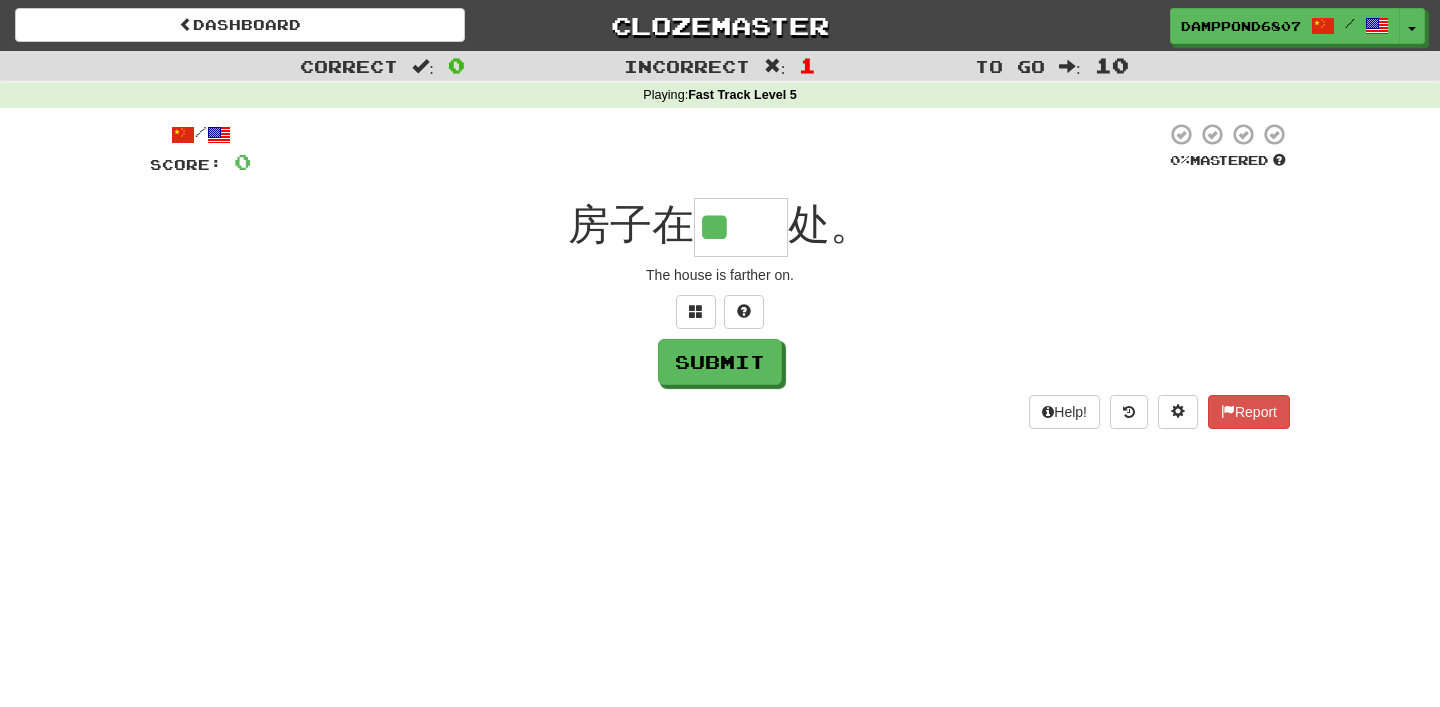 scroll, scrollTop: 0, scrollLeft: 0, axis: both 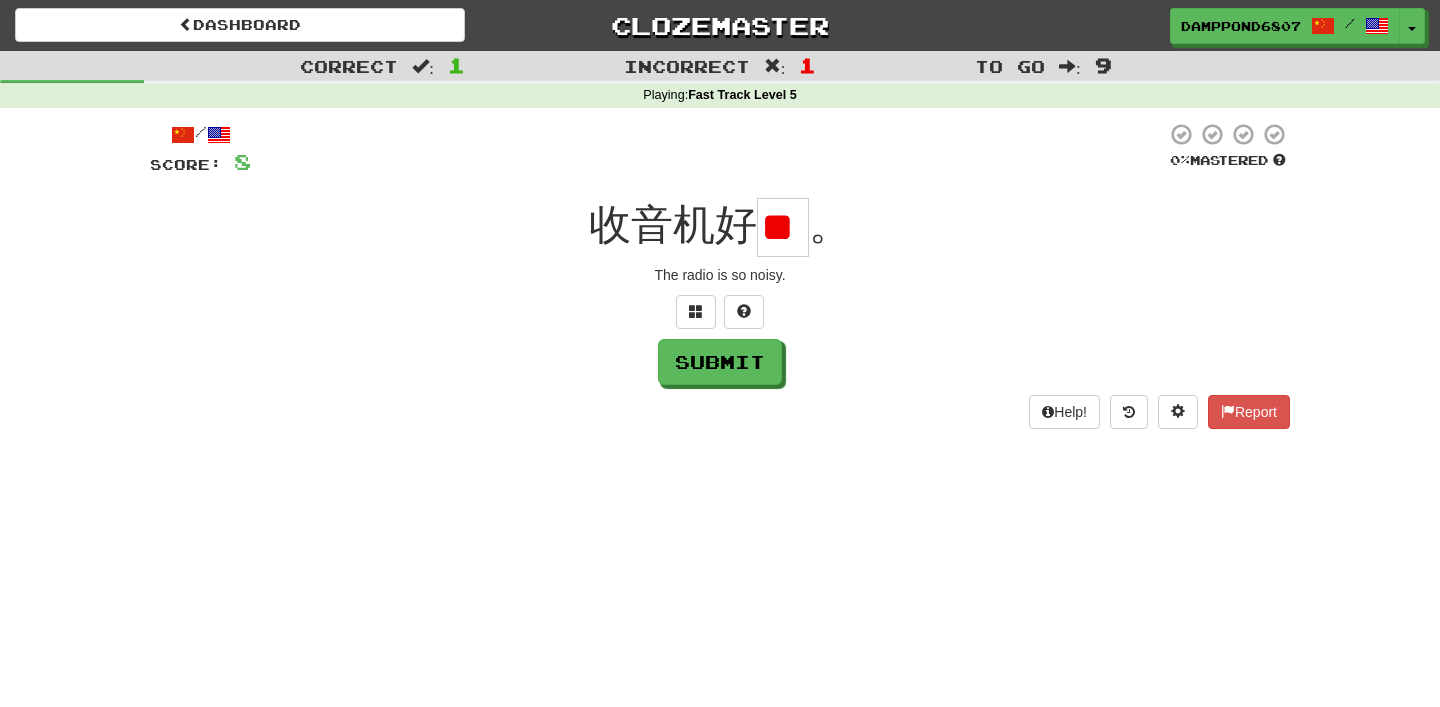 type on "*" 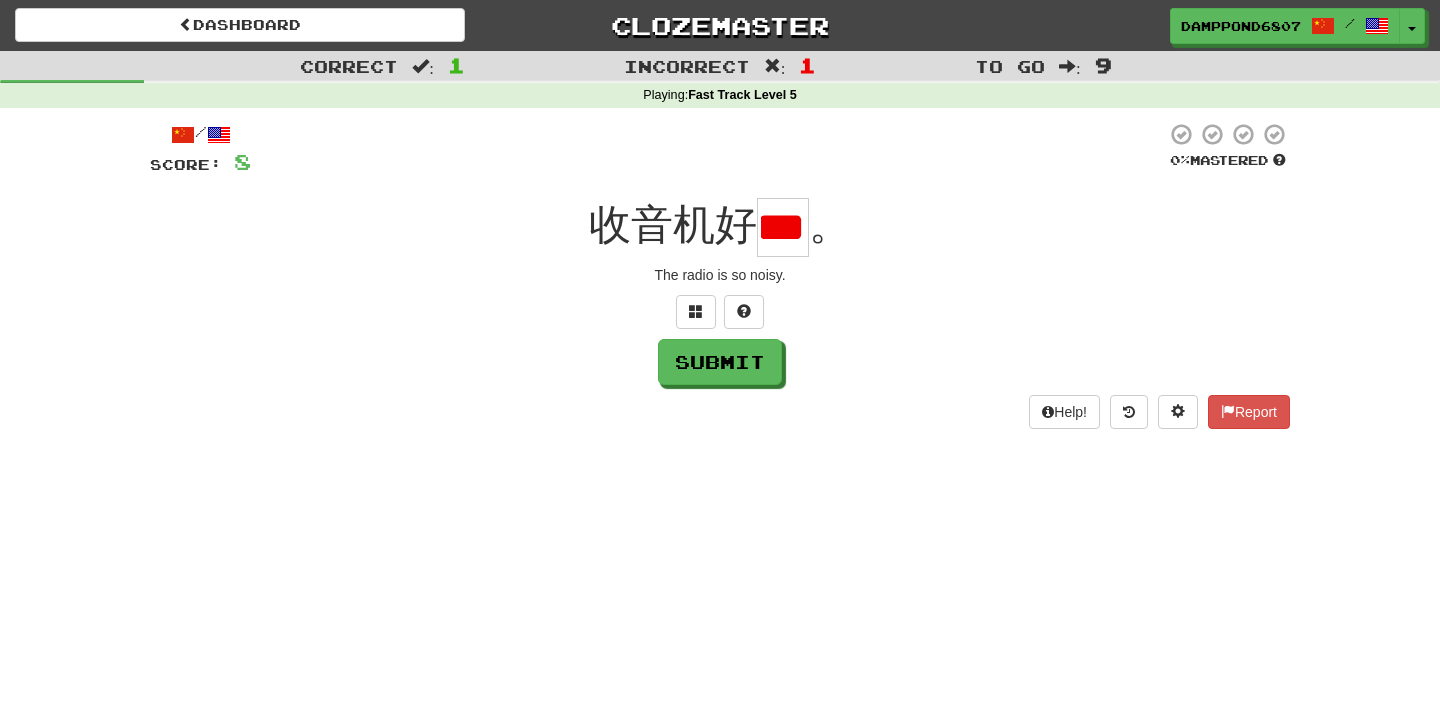 scroll, scrollTop: 0, scrollLeft: 22, axis: horizontal 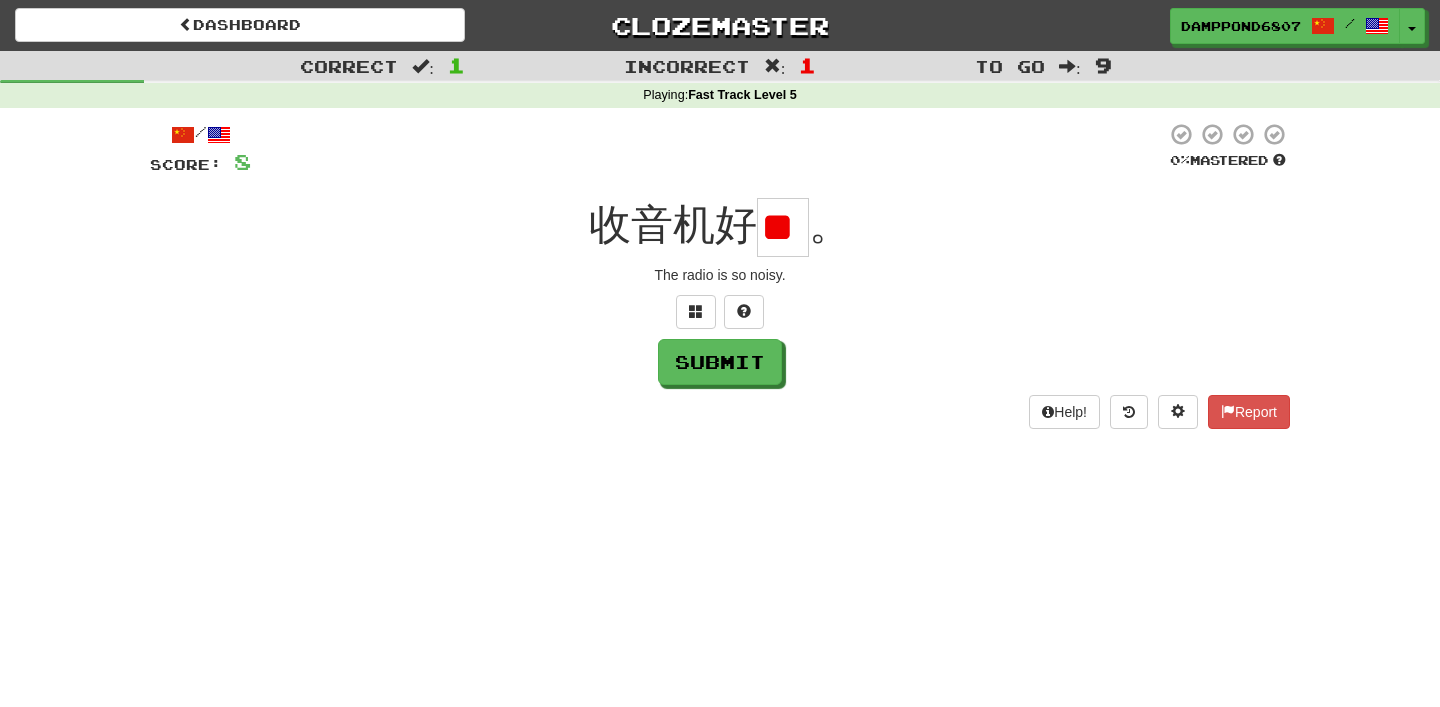 type on "*" 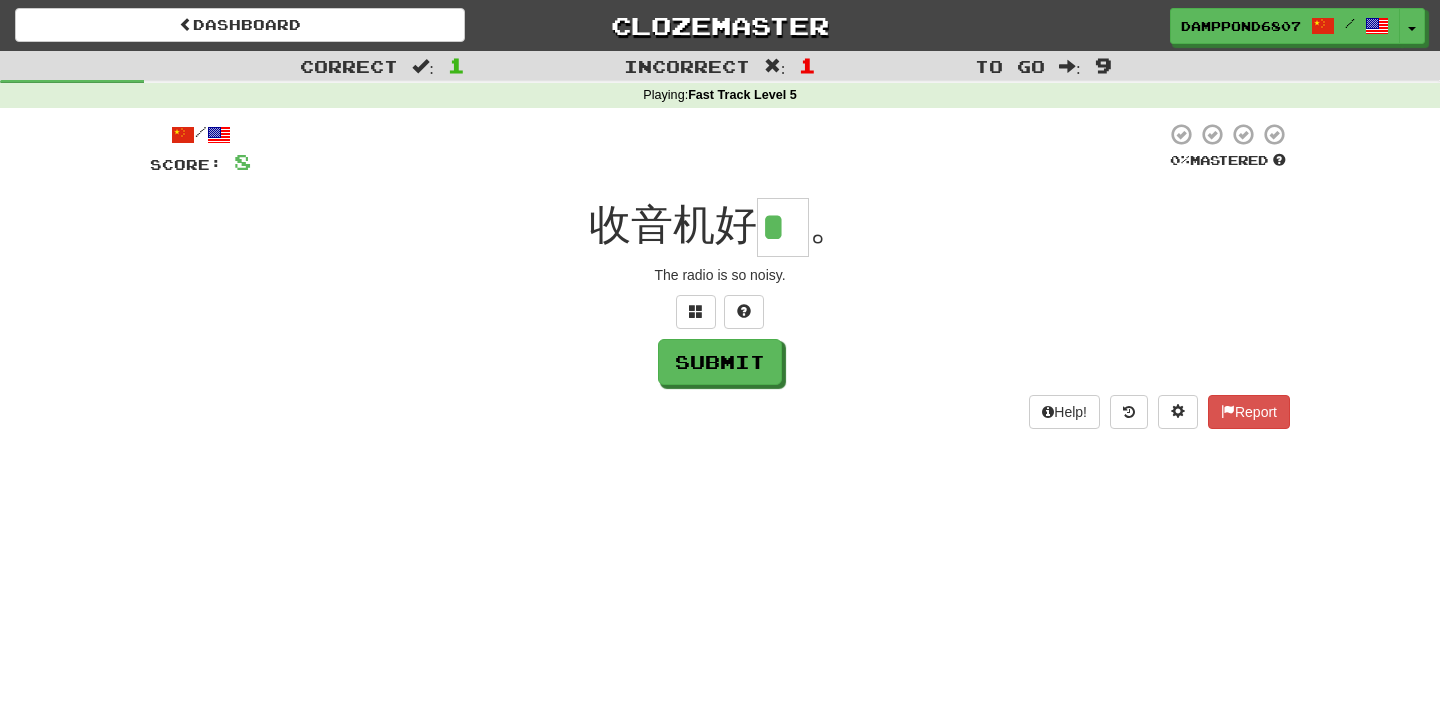 scroll, scrollTop: 0, scrollLeft: 0, axis: both 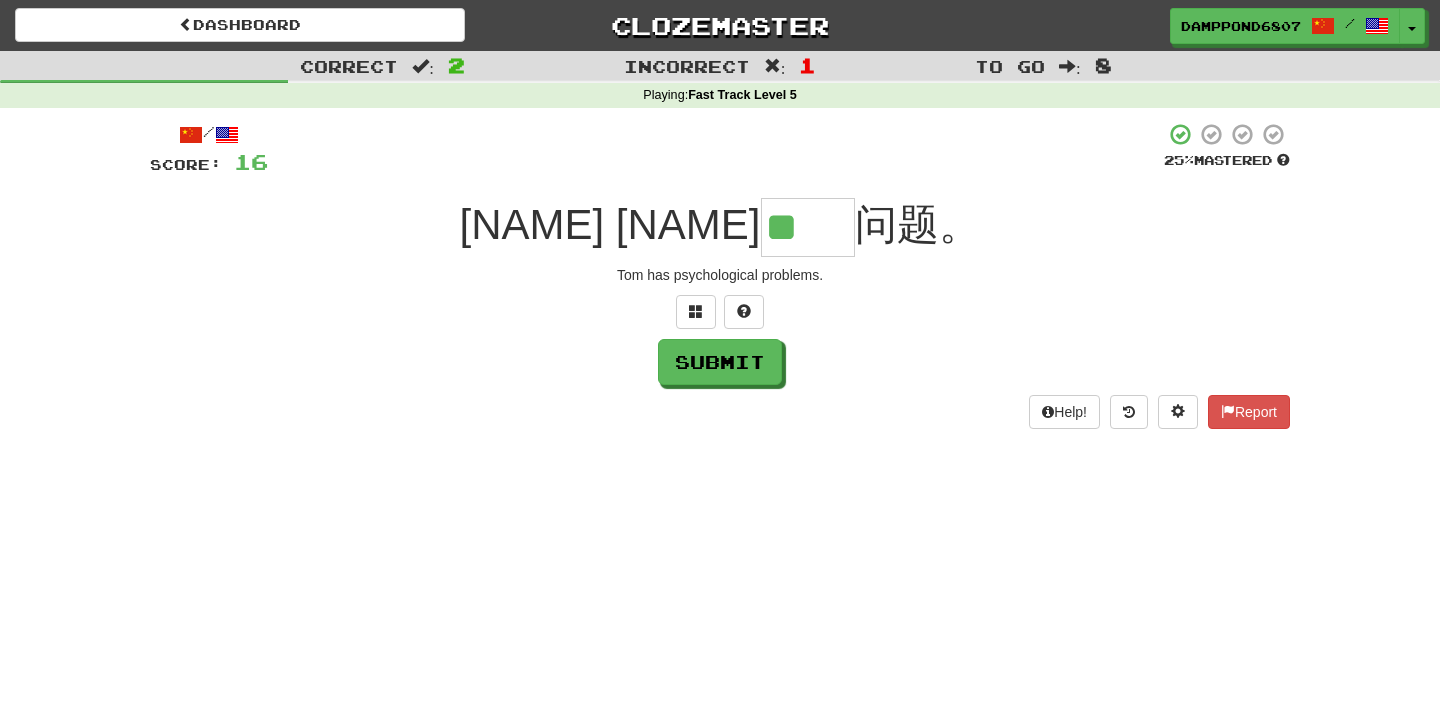 type on "**" 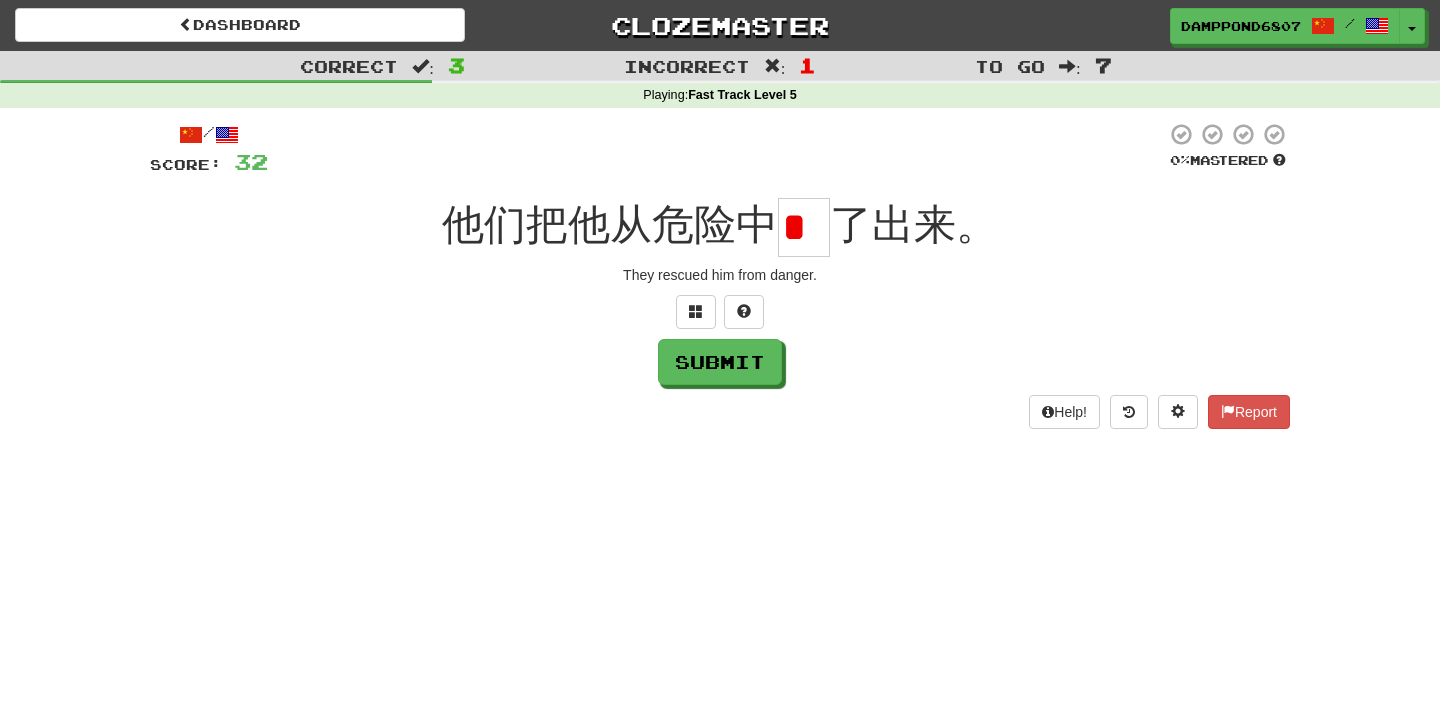 scroll, scrollTop: 0, scrollLeft: 0, axis: both 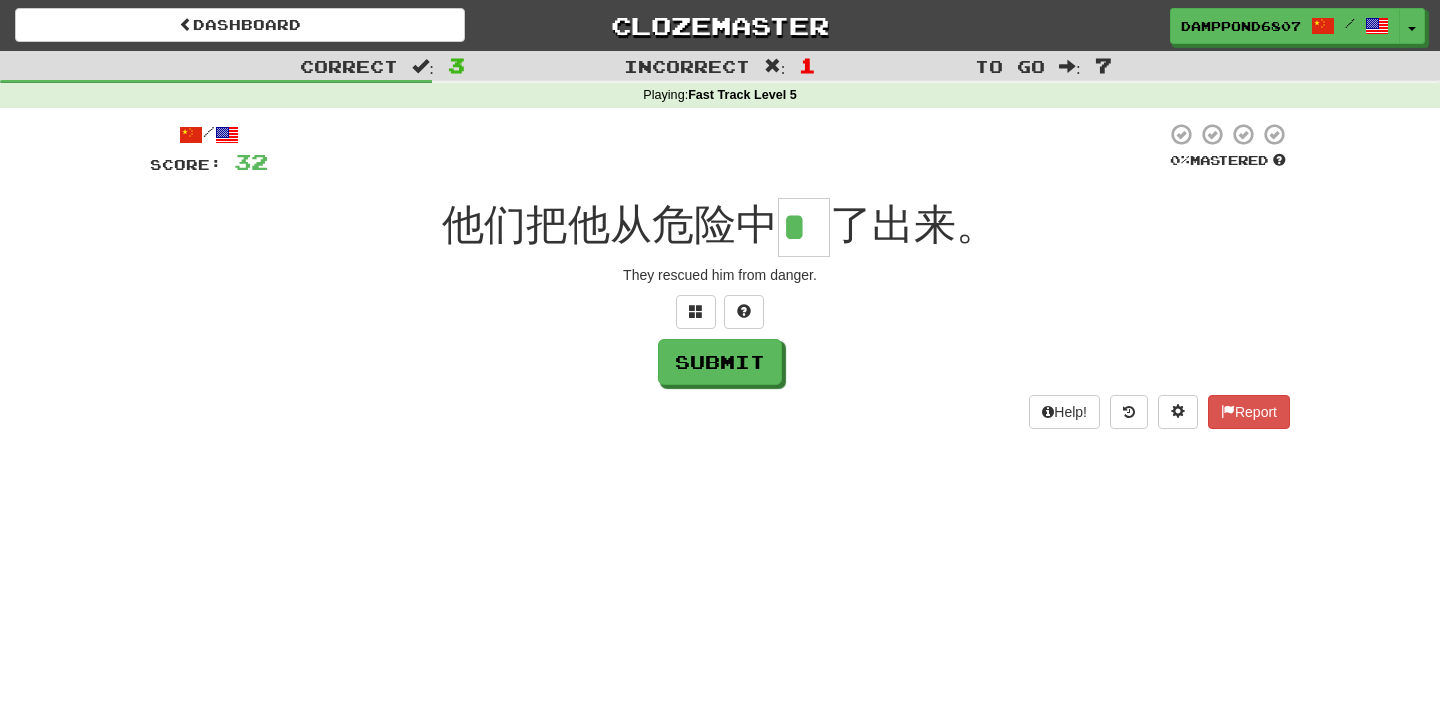 type on "*" 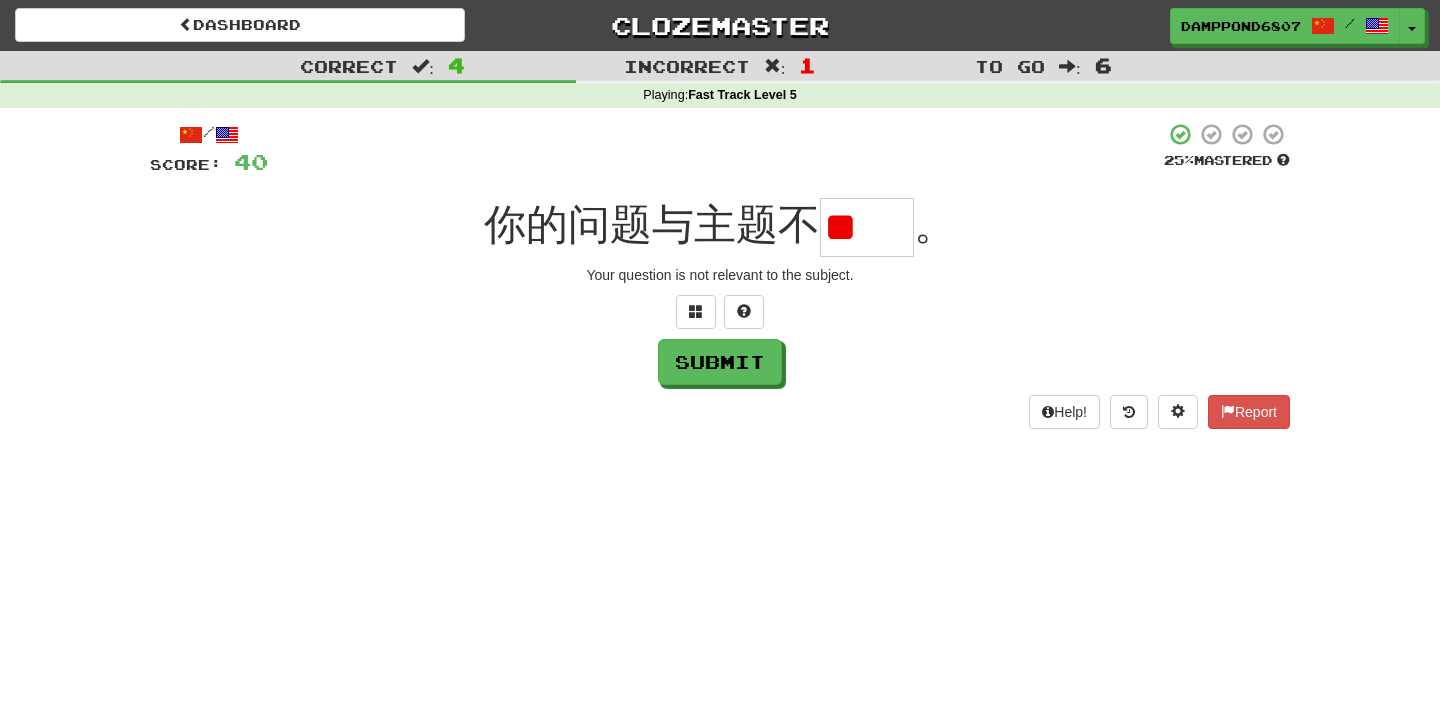 scroll, scrollTop: 0, scrollLeft: 0, axis: both 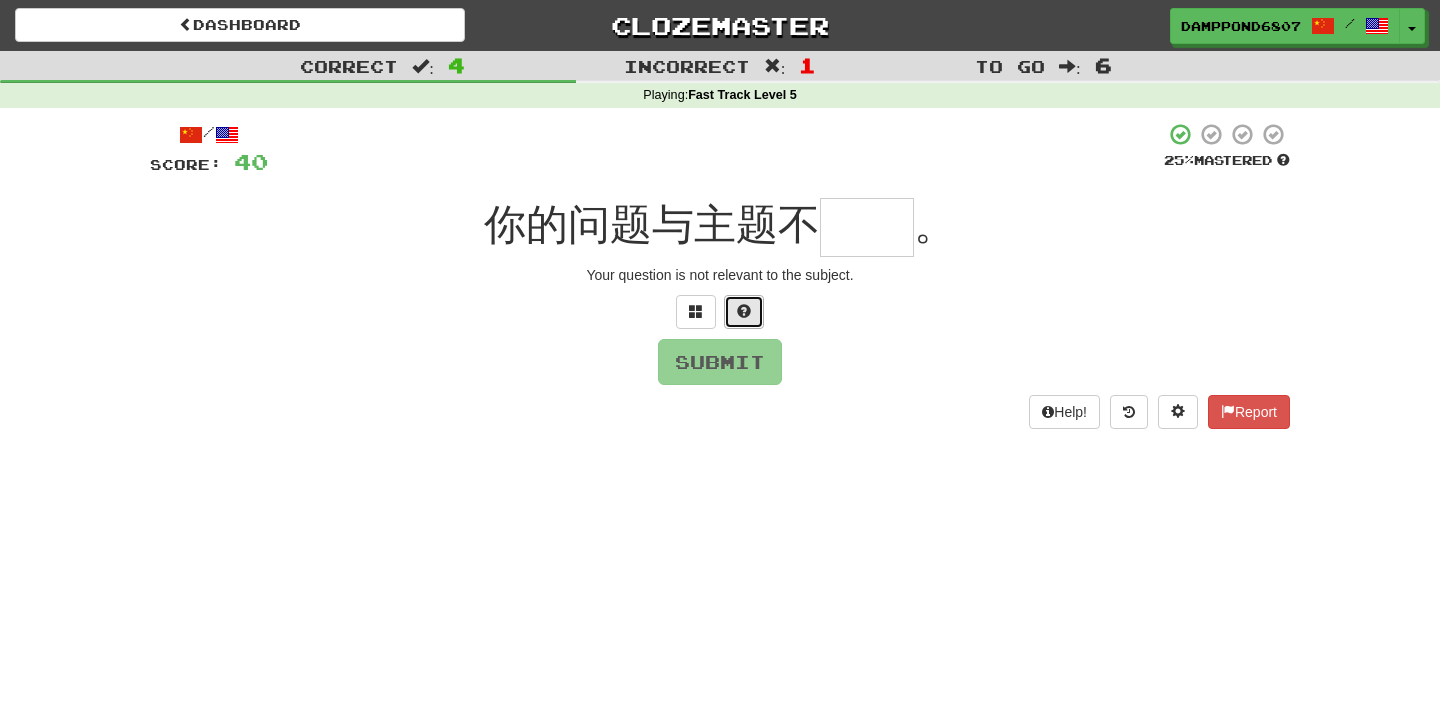 click at bounding box center [744, 311] 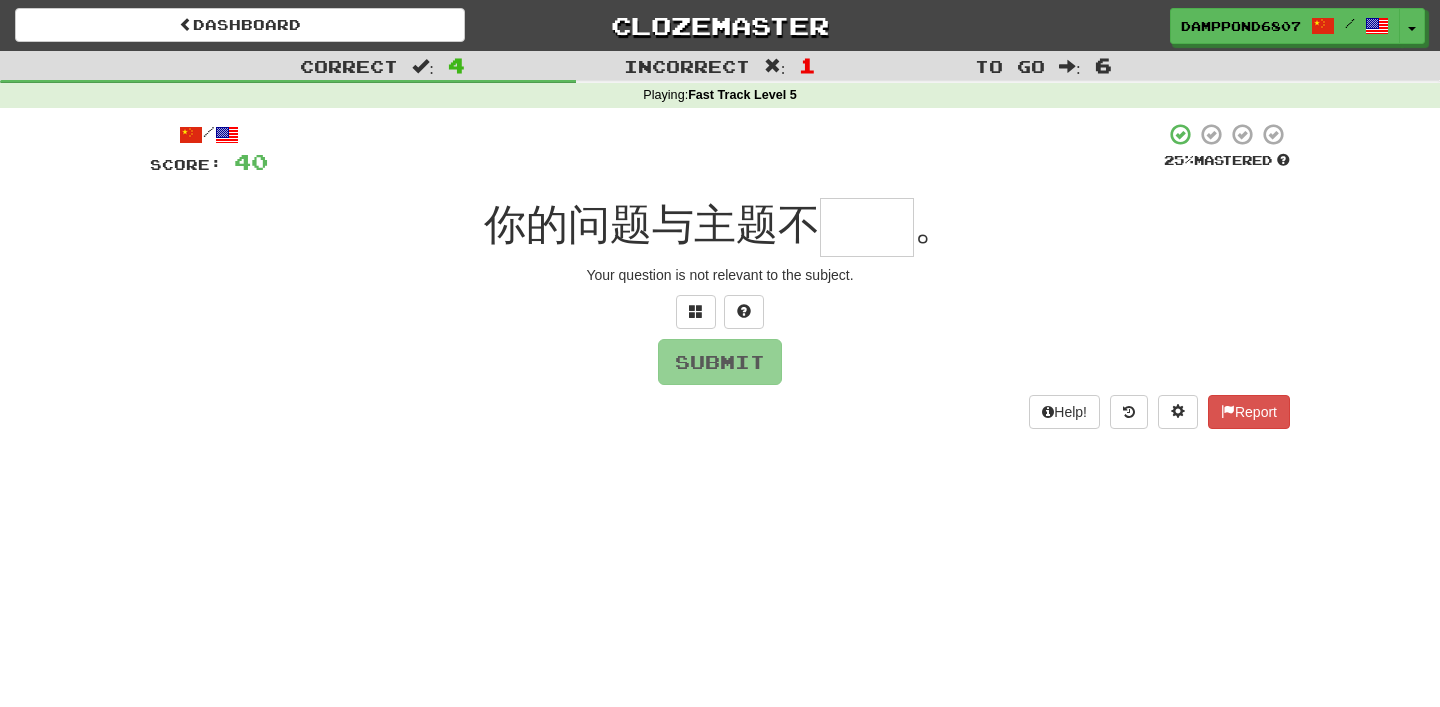type on "*" 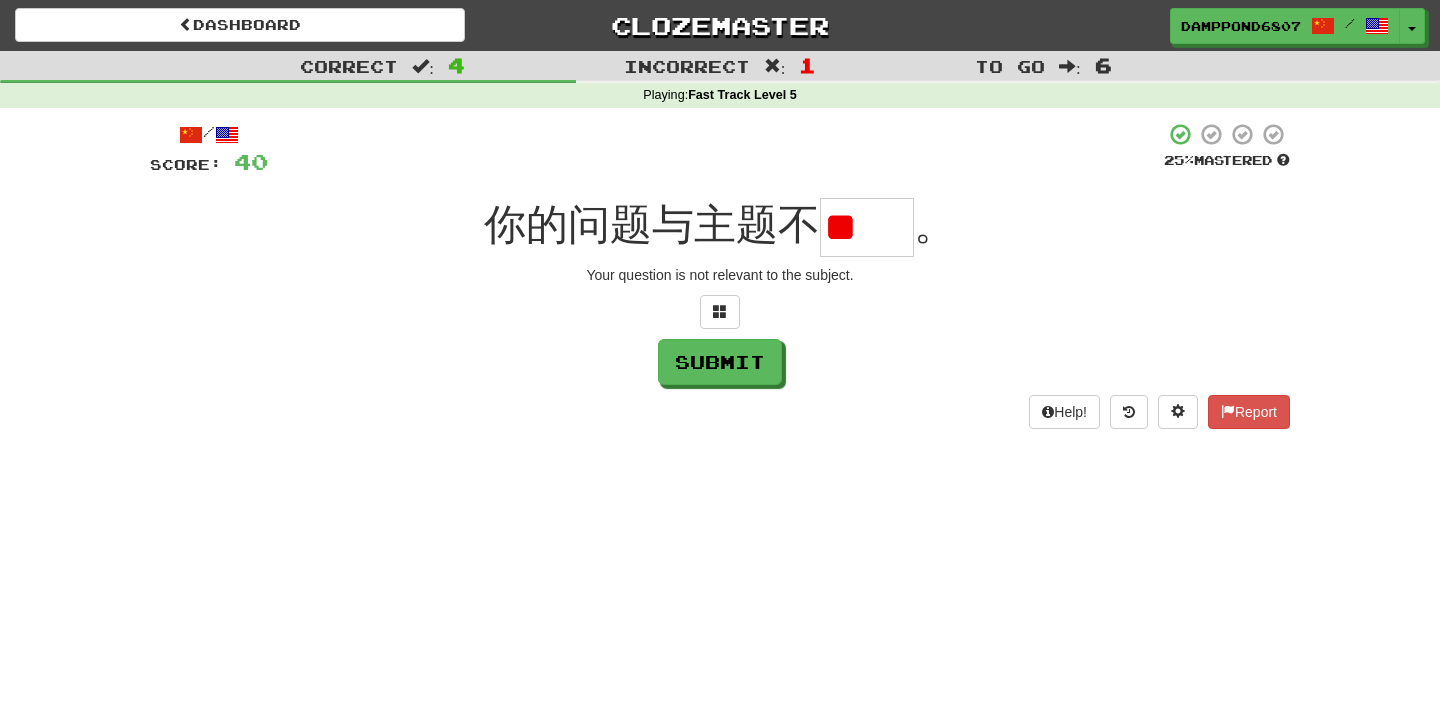 scroll, scrollTop: 0, scrollLeft: 0, axis: both 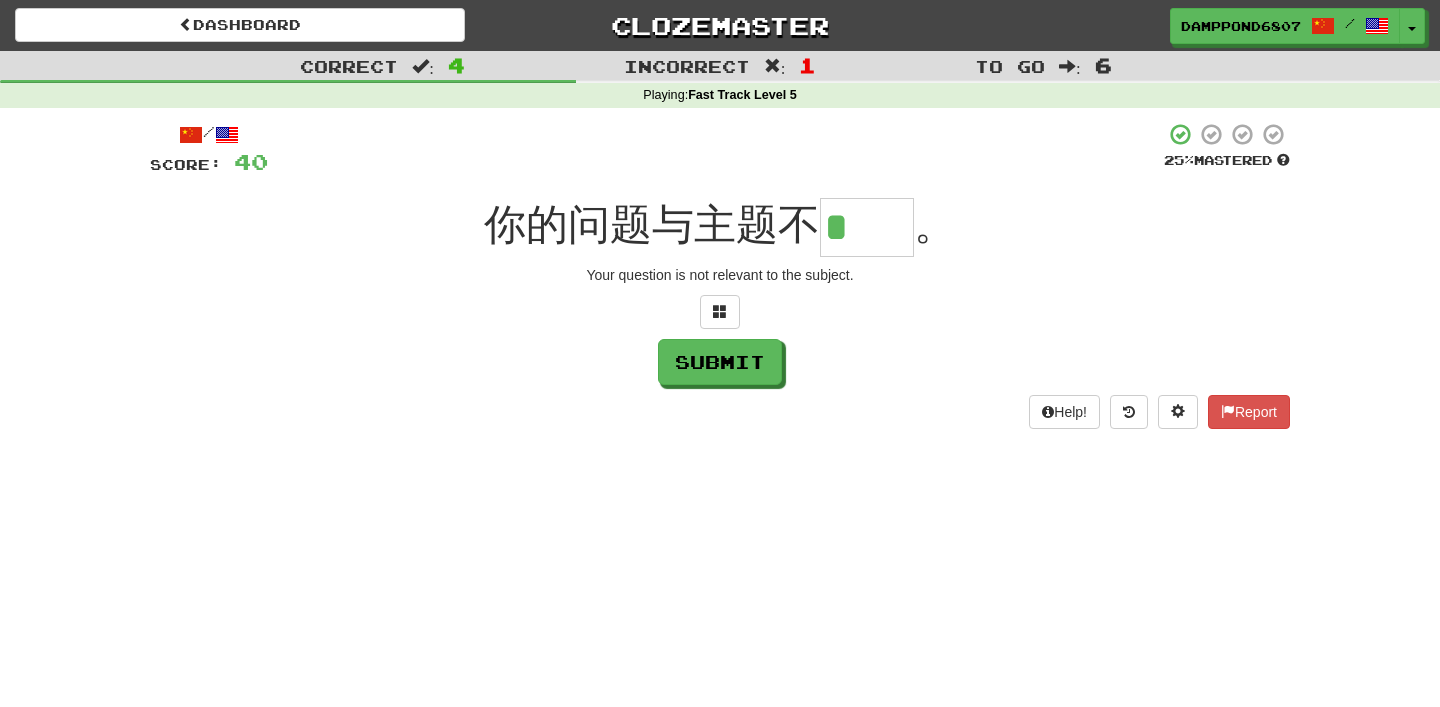 type on "**" 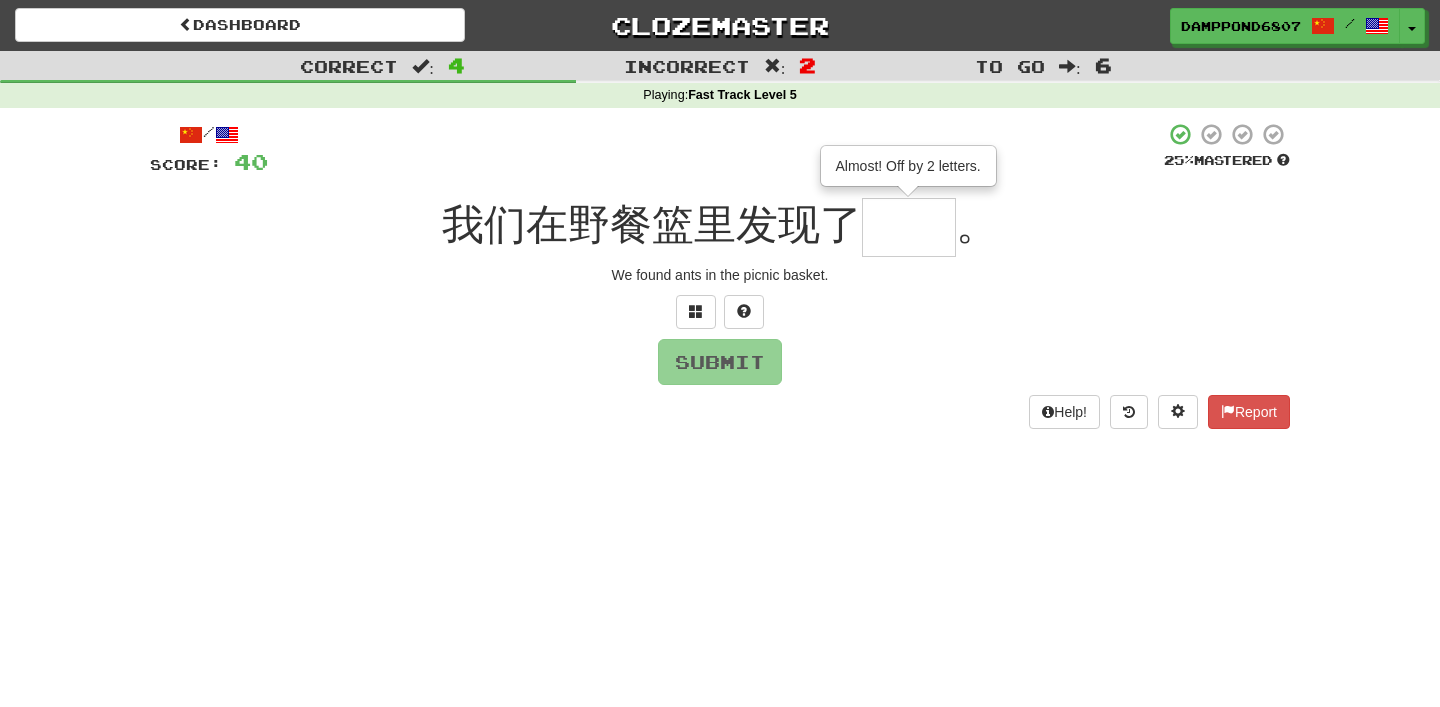 type on "**" 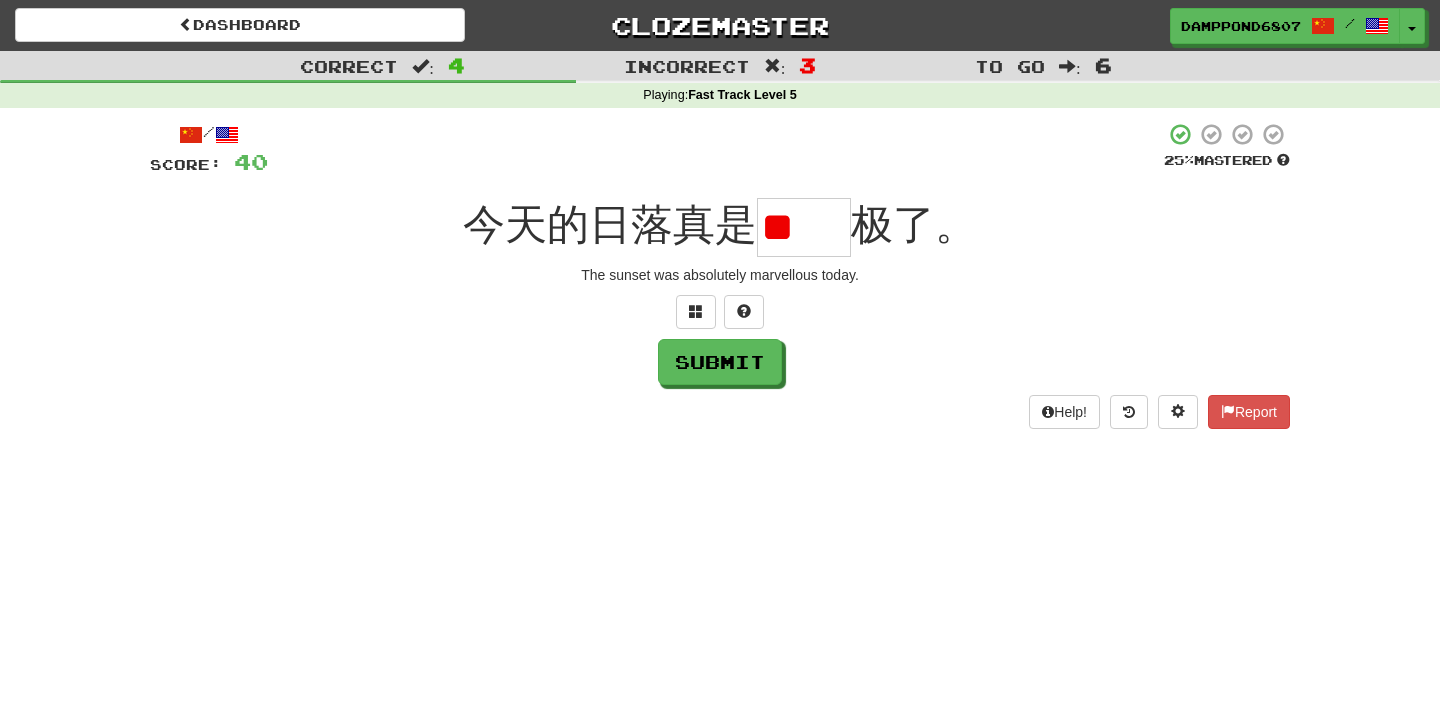 type on "*" 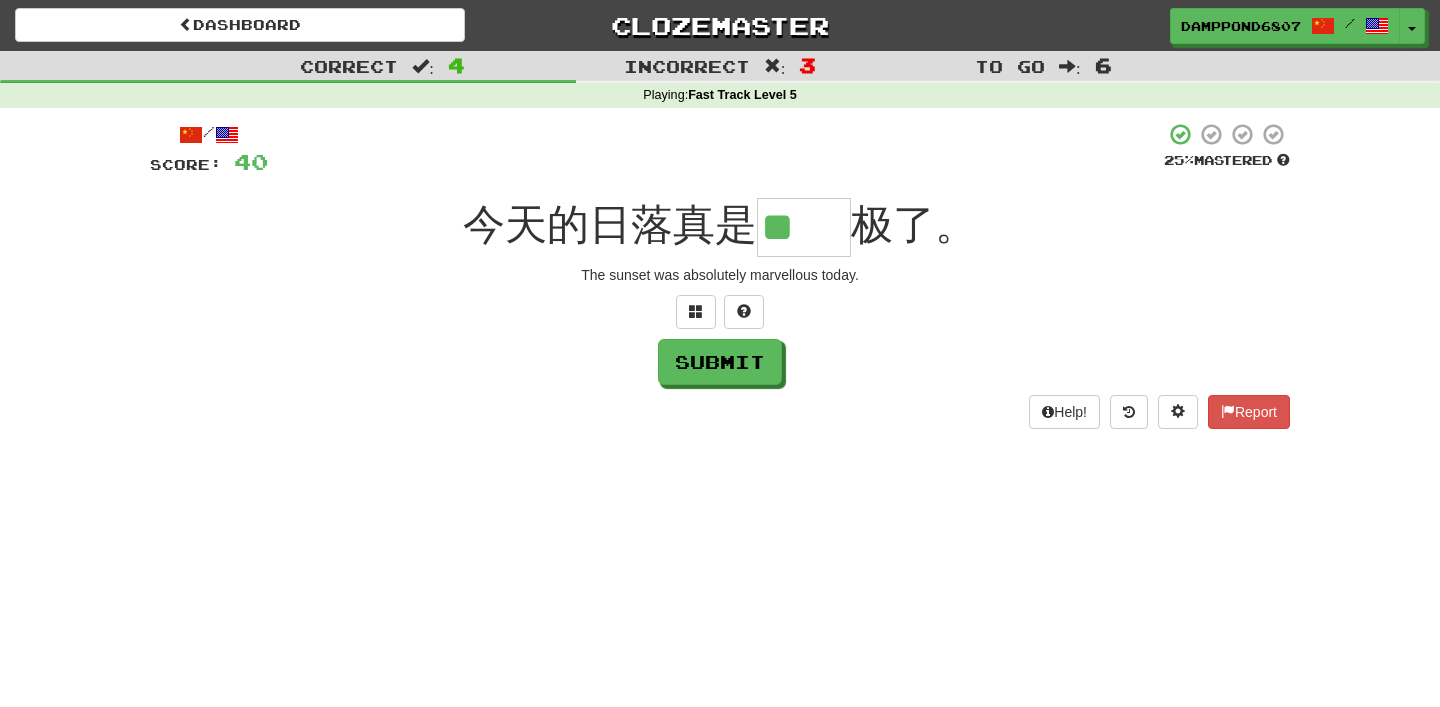 type on "**" 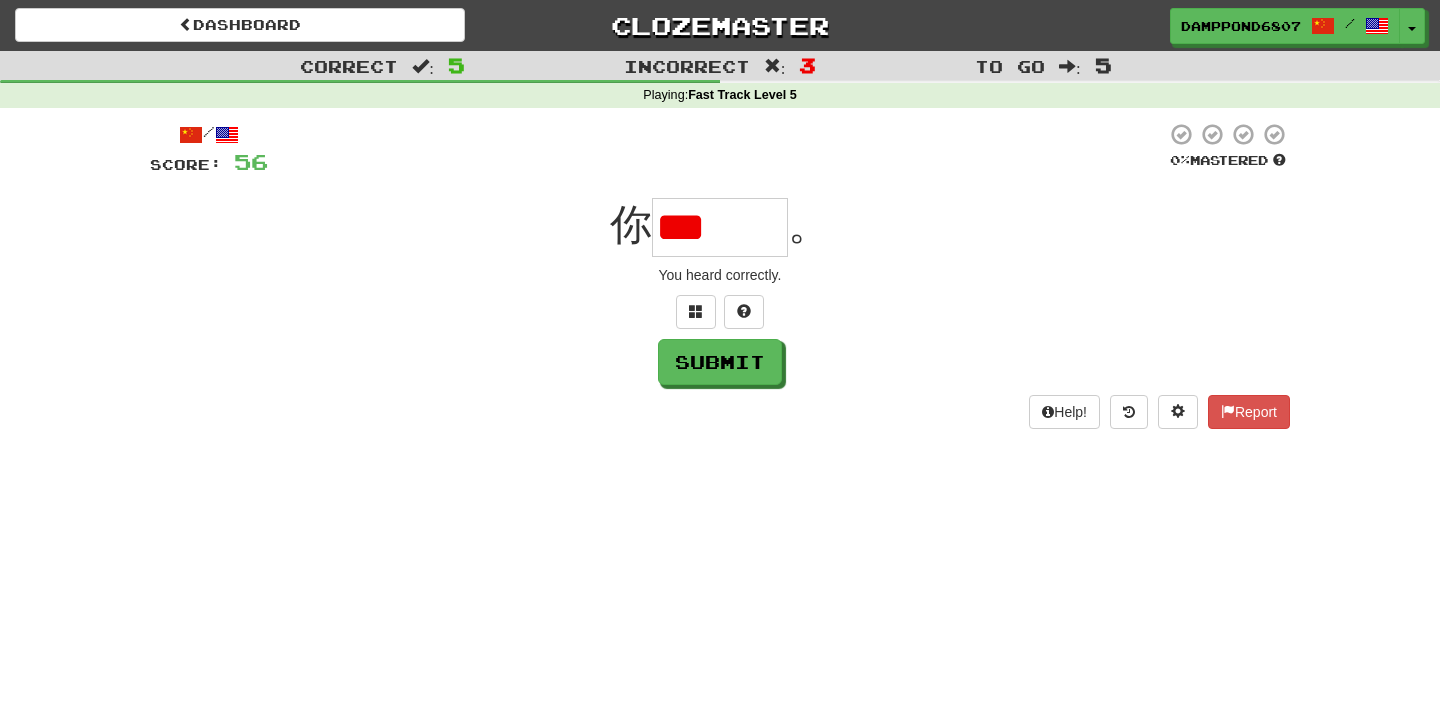 scroll, scrollTop: 0, scrollLeft: 0, axis: both 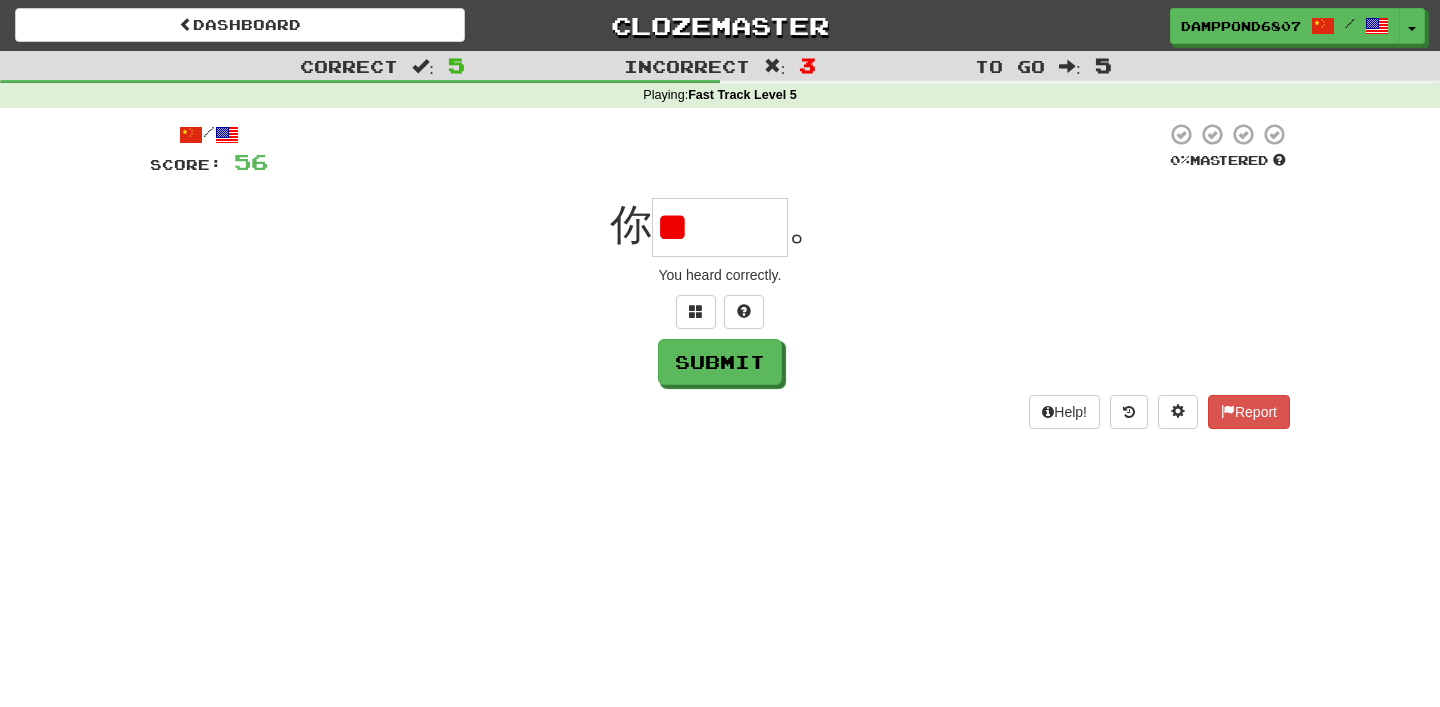 type on "*" 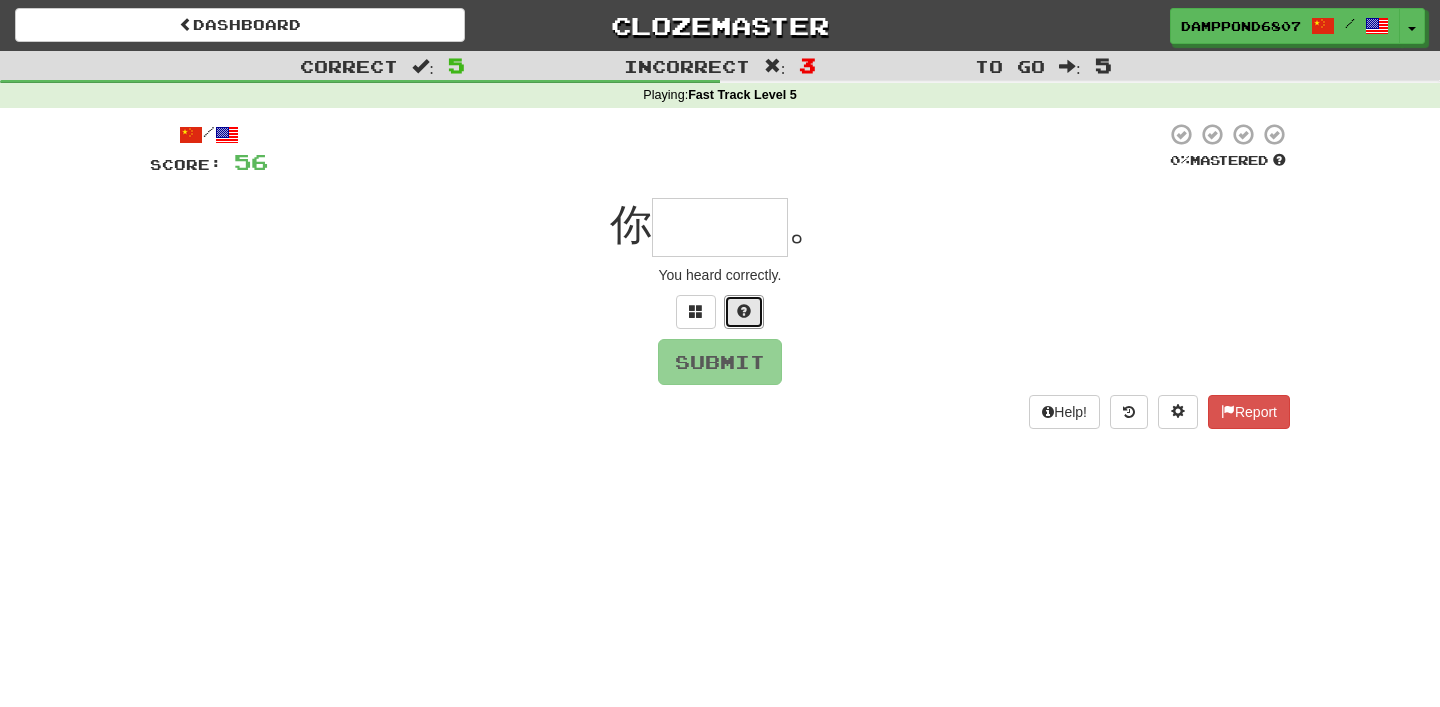 click at bounding box center [744, 311] 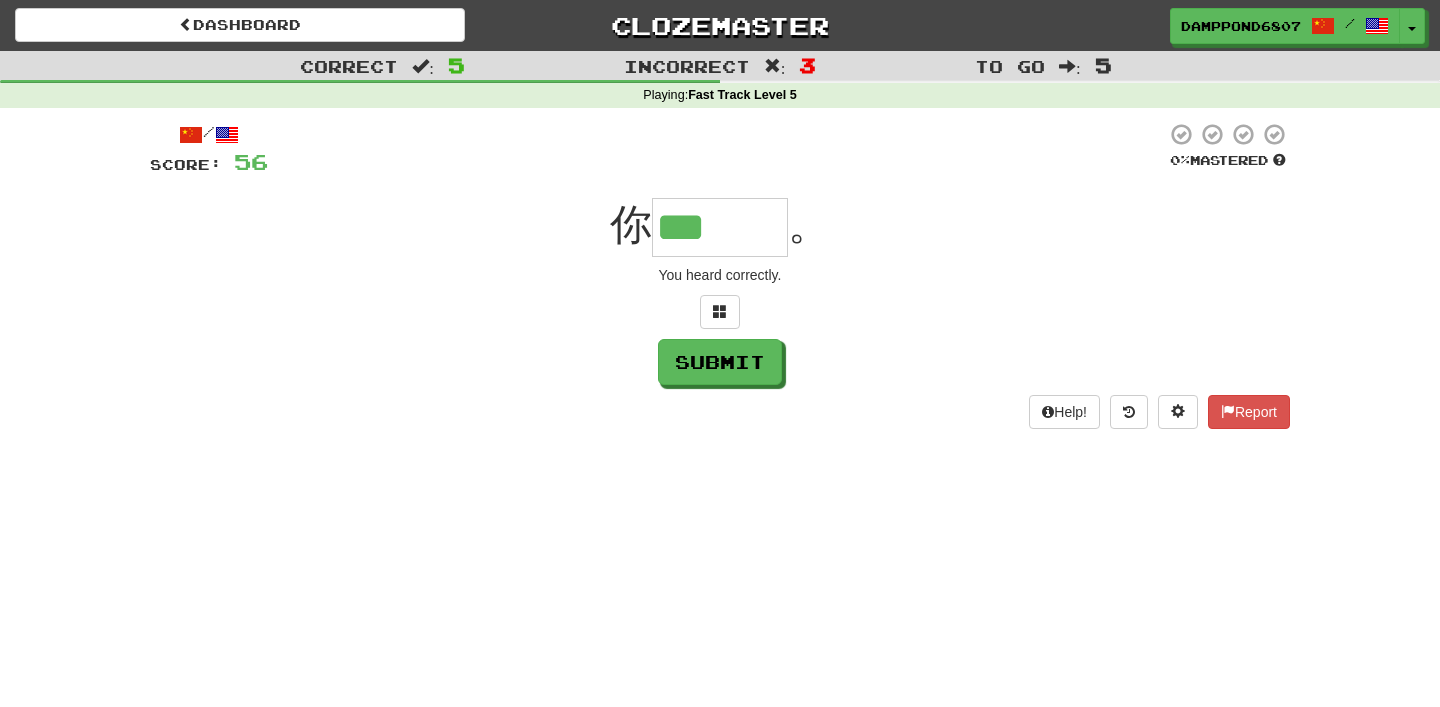 scroll, scrollTop: 0, scrollLeft: 0, axis: both 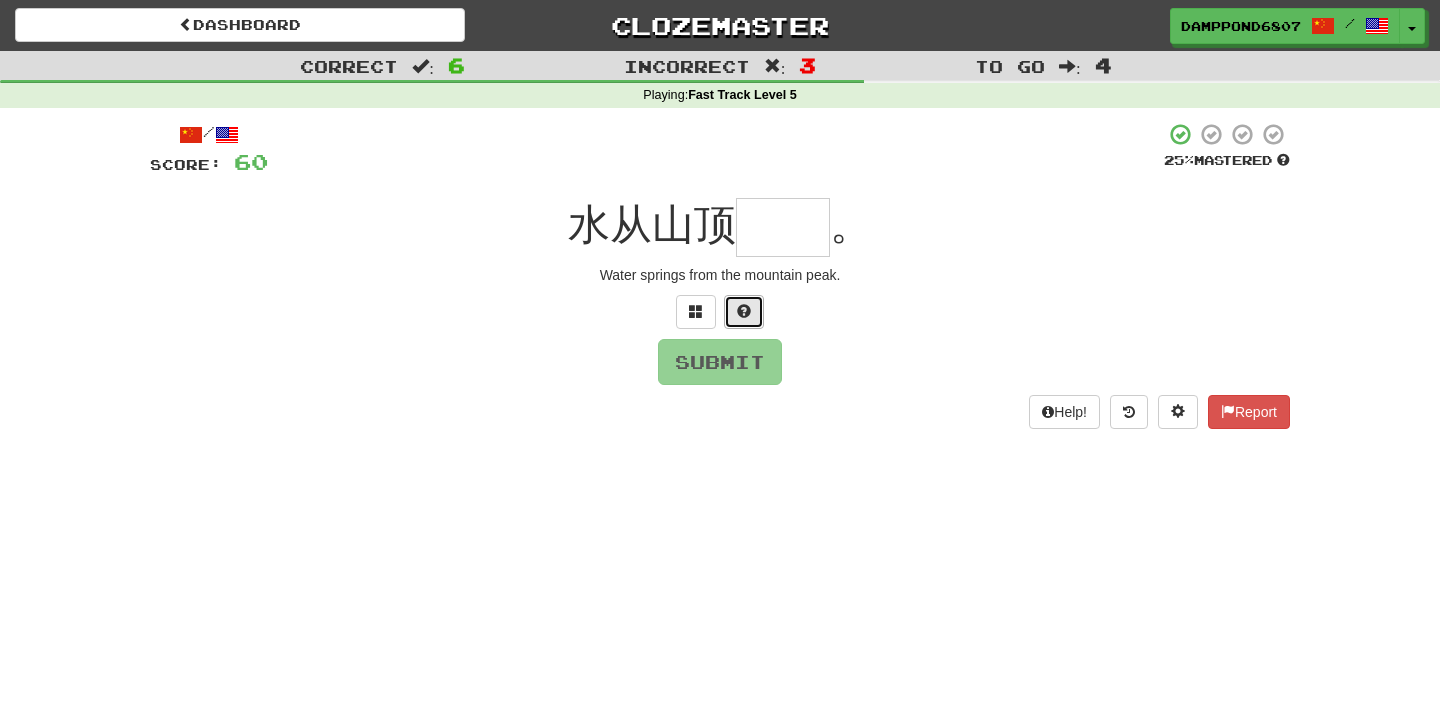 click at bounding box center [744, 312] 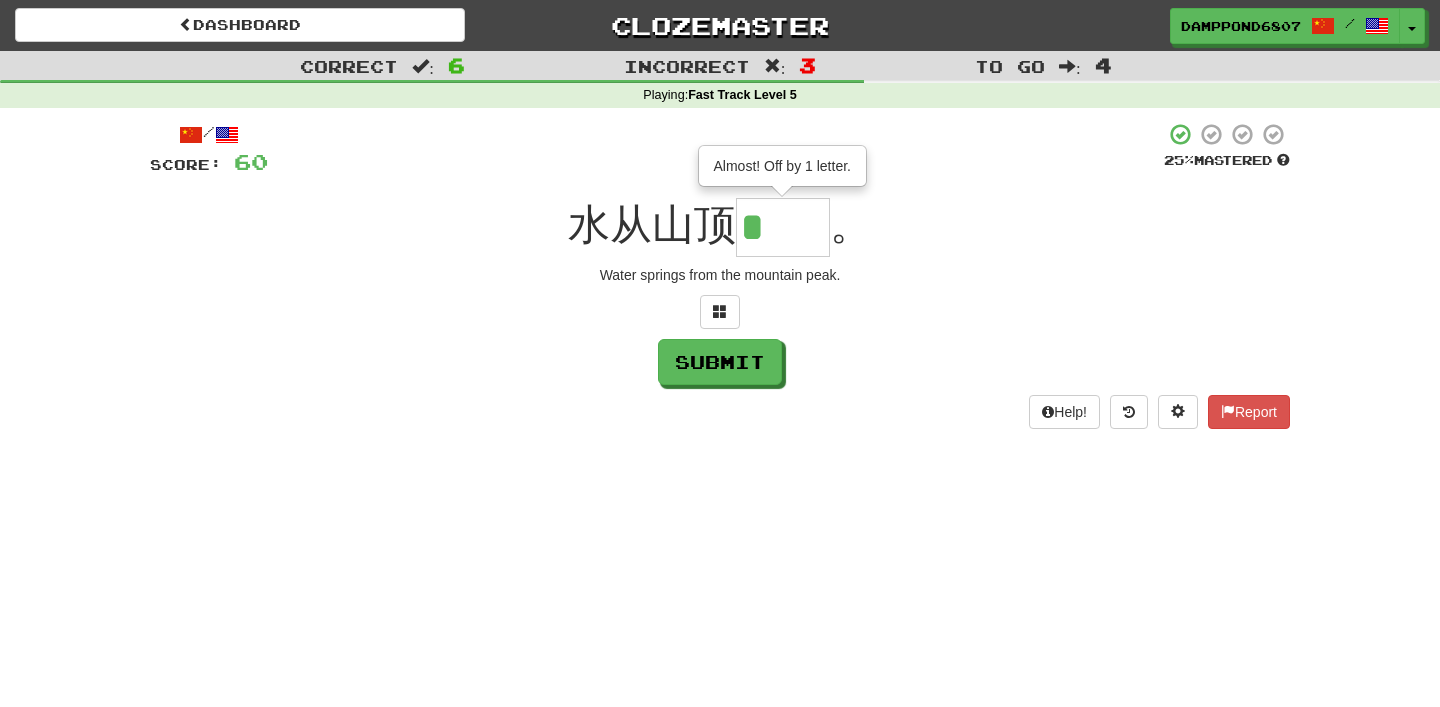 type on "**" 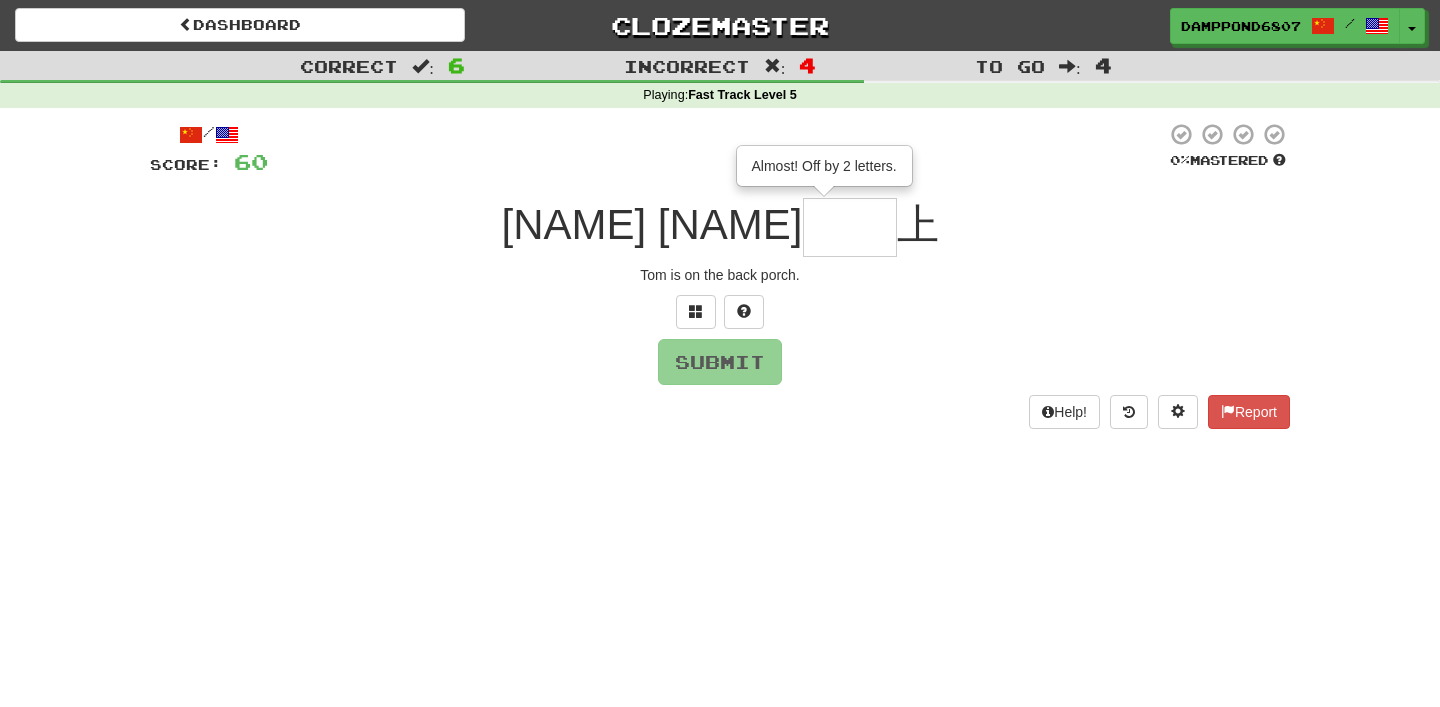 type on "**" 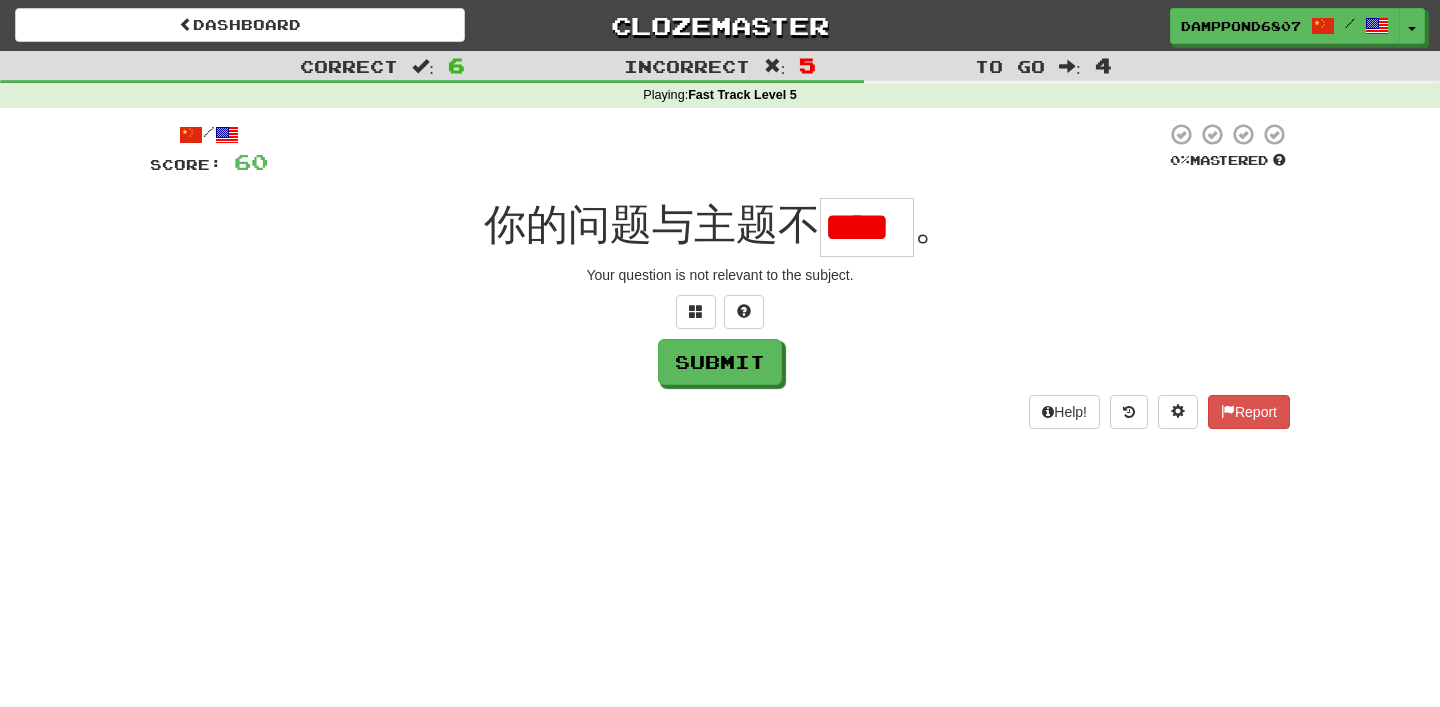 scroll, scrollTop: 0, scrollLeft: 0, axis: both 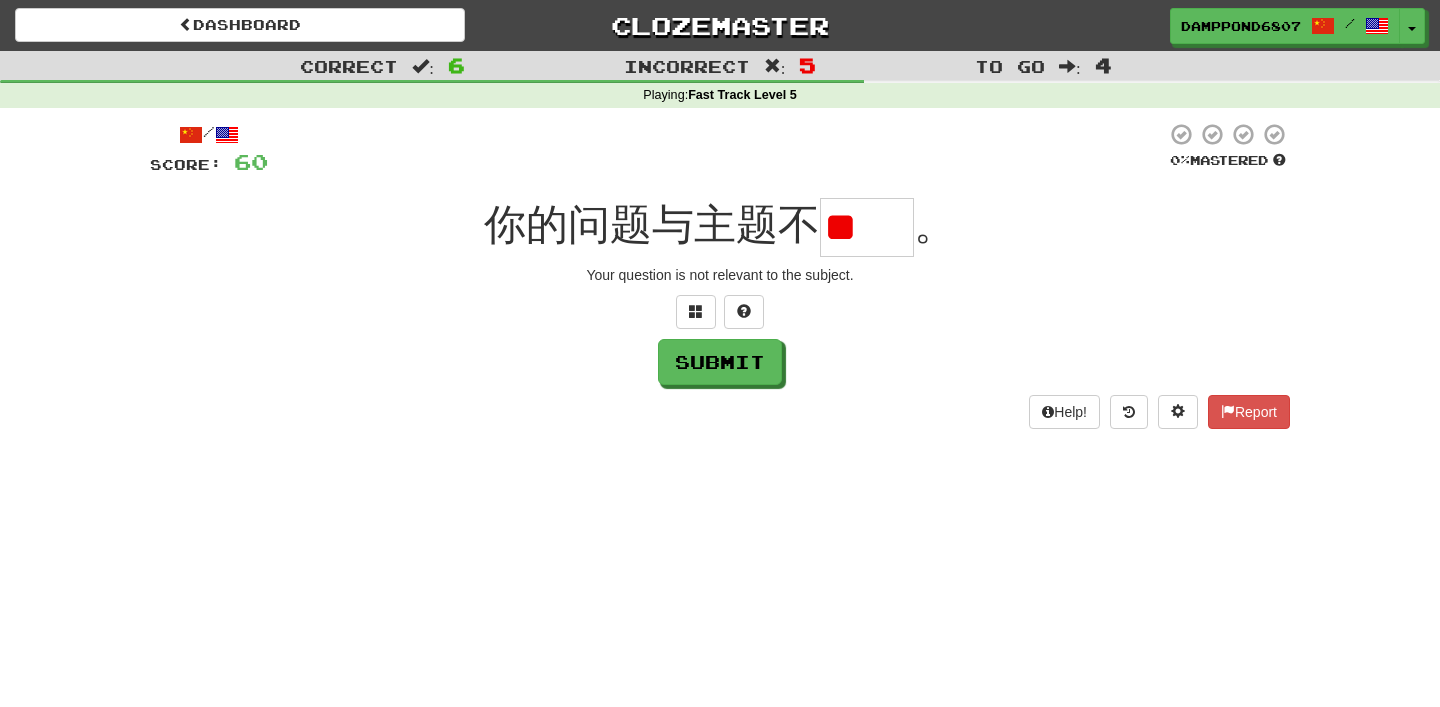 type on "*" 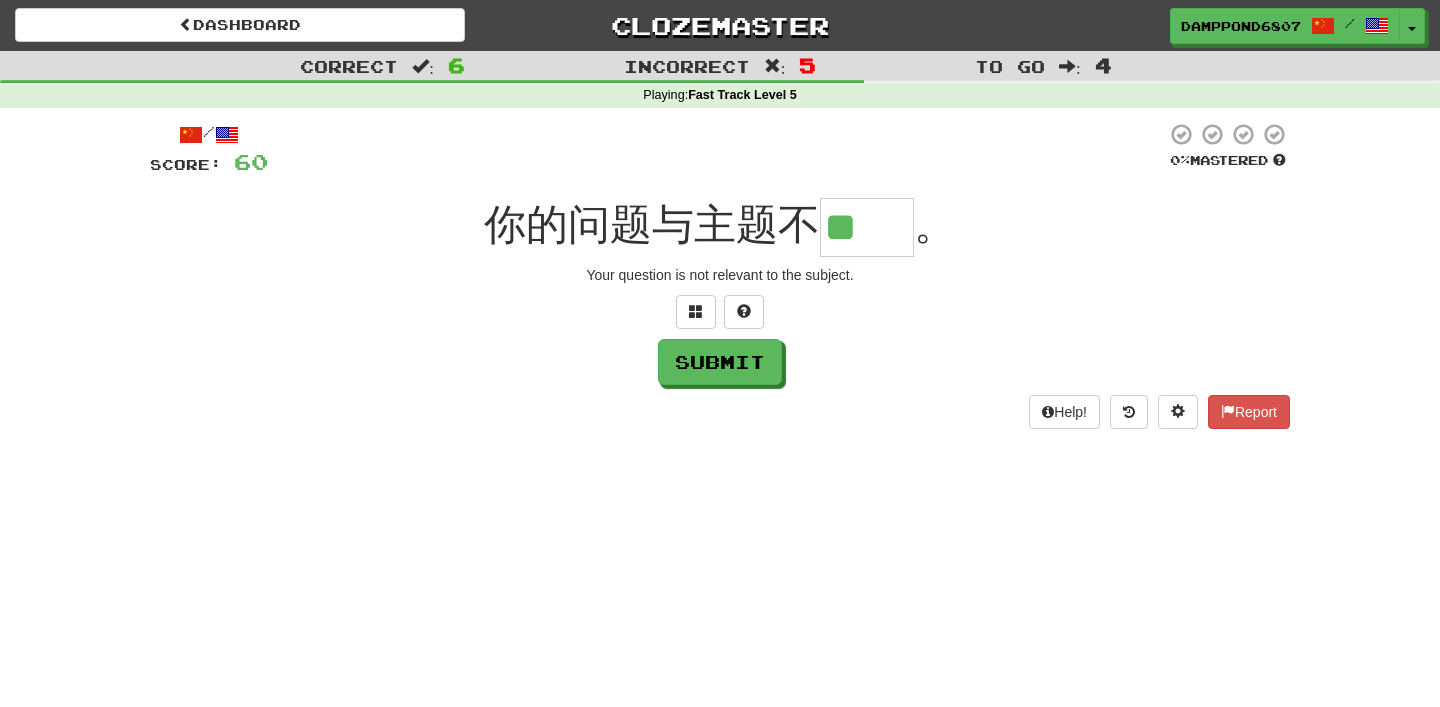 type on "**" 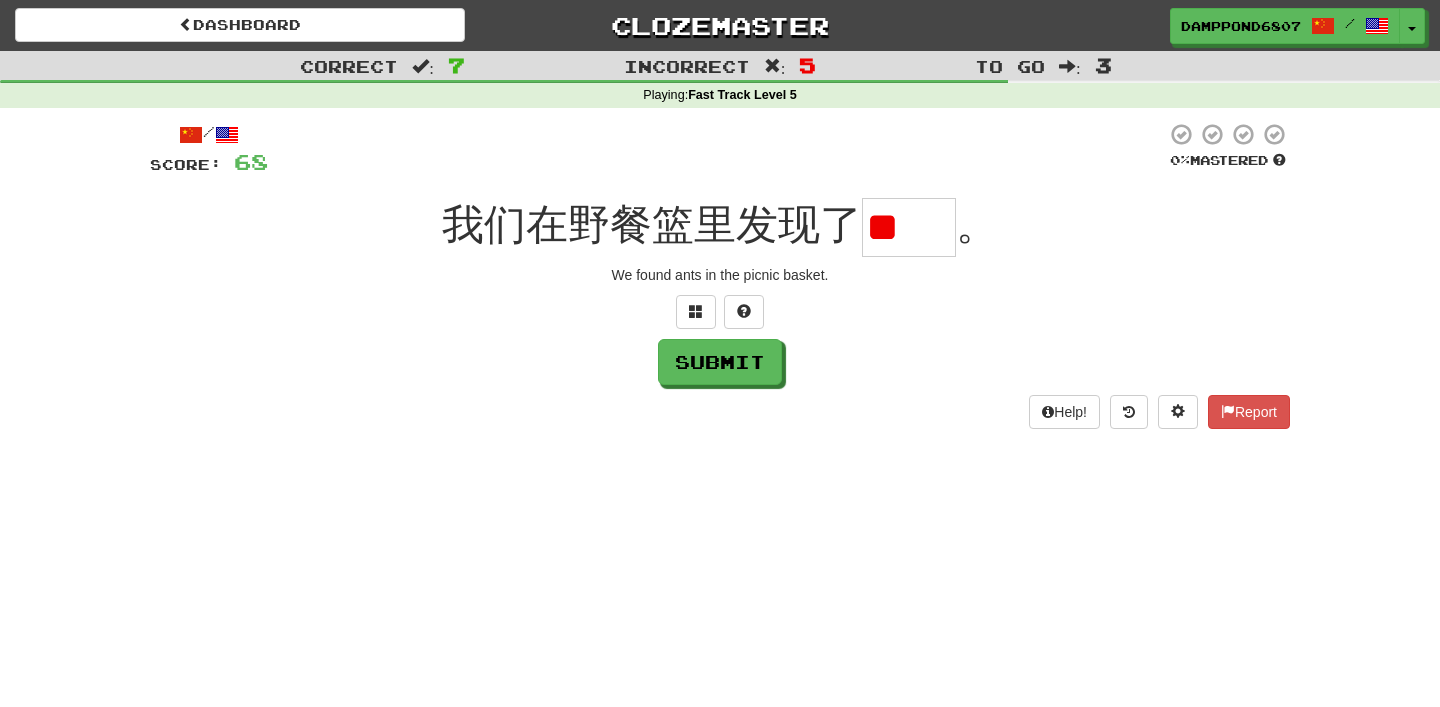 scroll, scrollTop: 0, scrollLeft: 0, axis: both 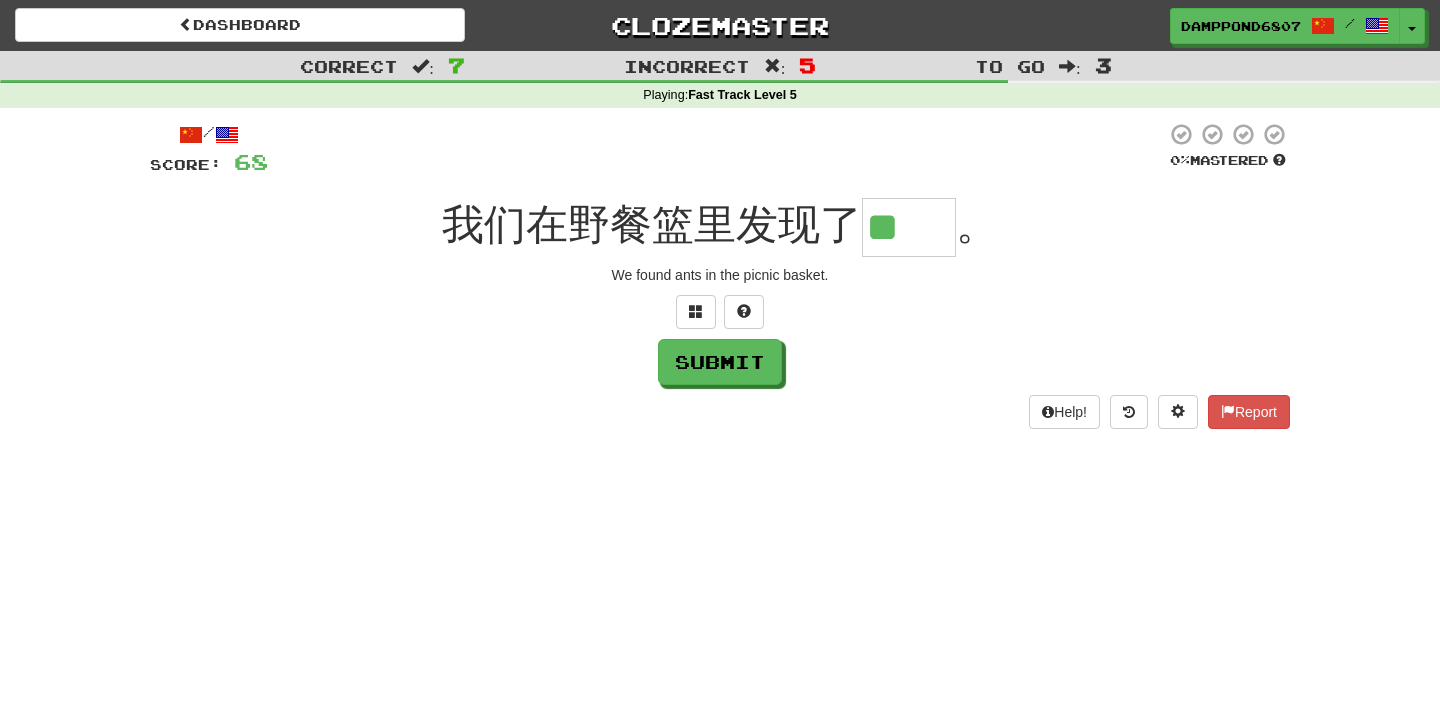 type on "**" 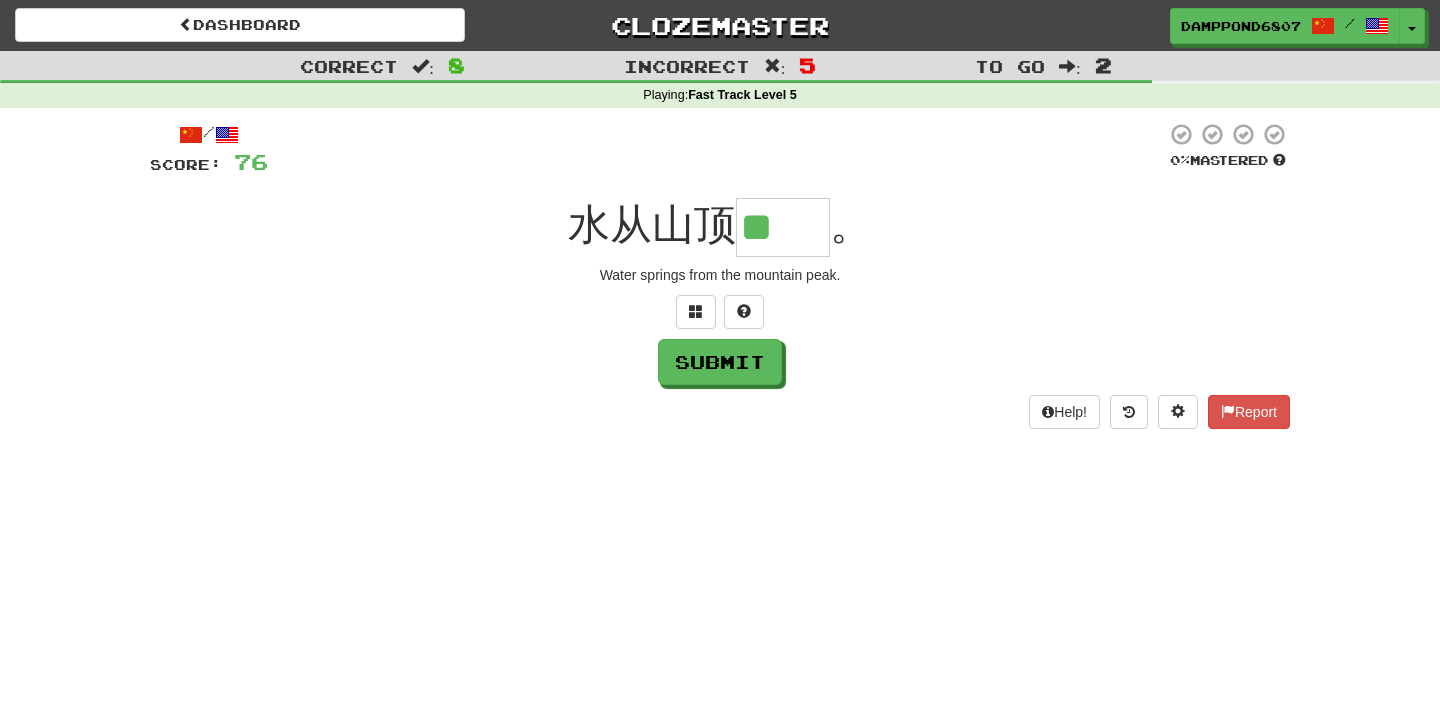 scroll, scrollTop: 0, scrollLeft: 0, axis: both 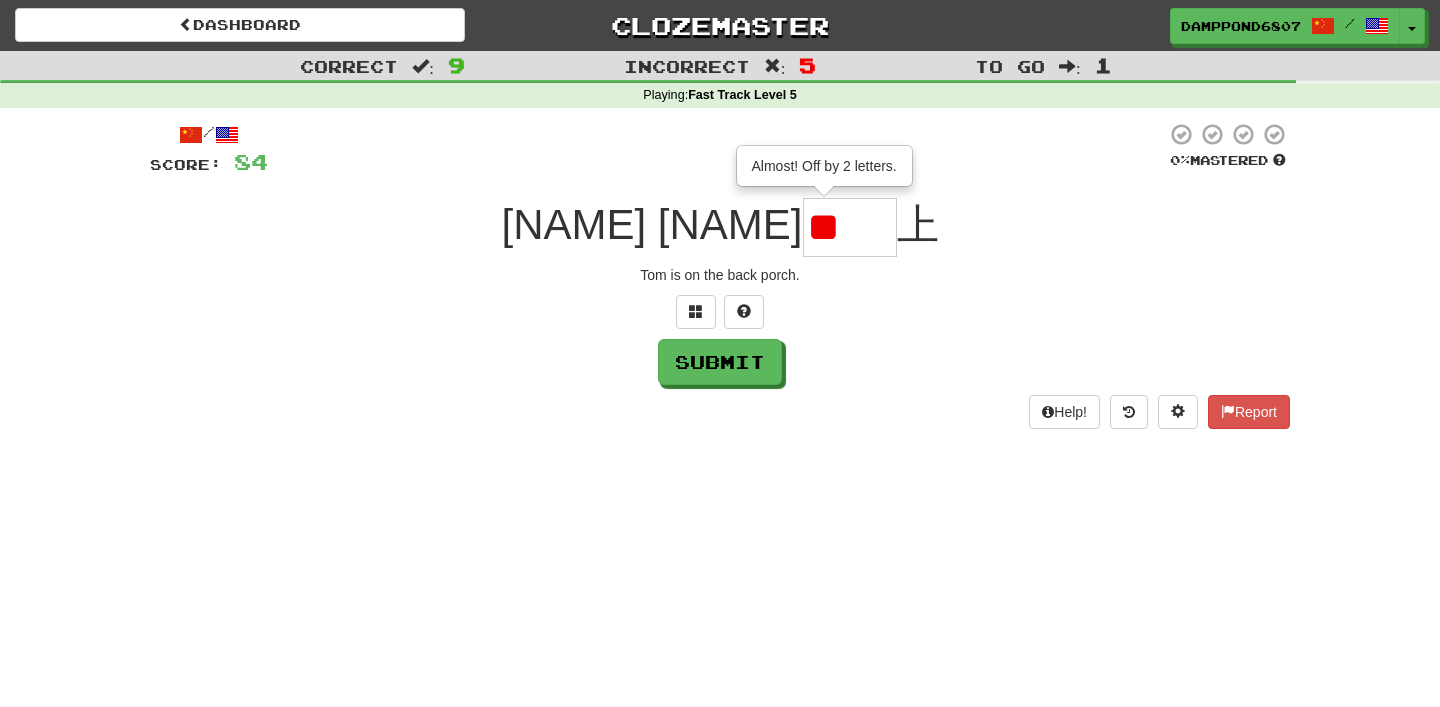 type on "*" 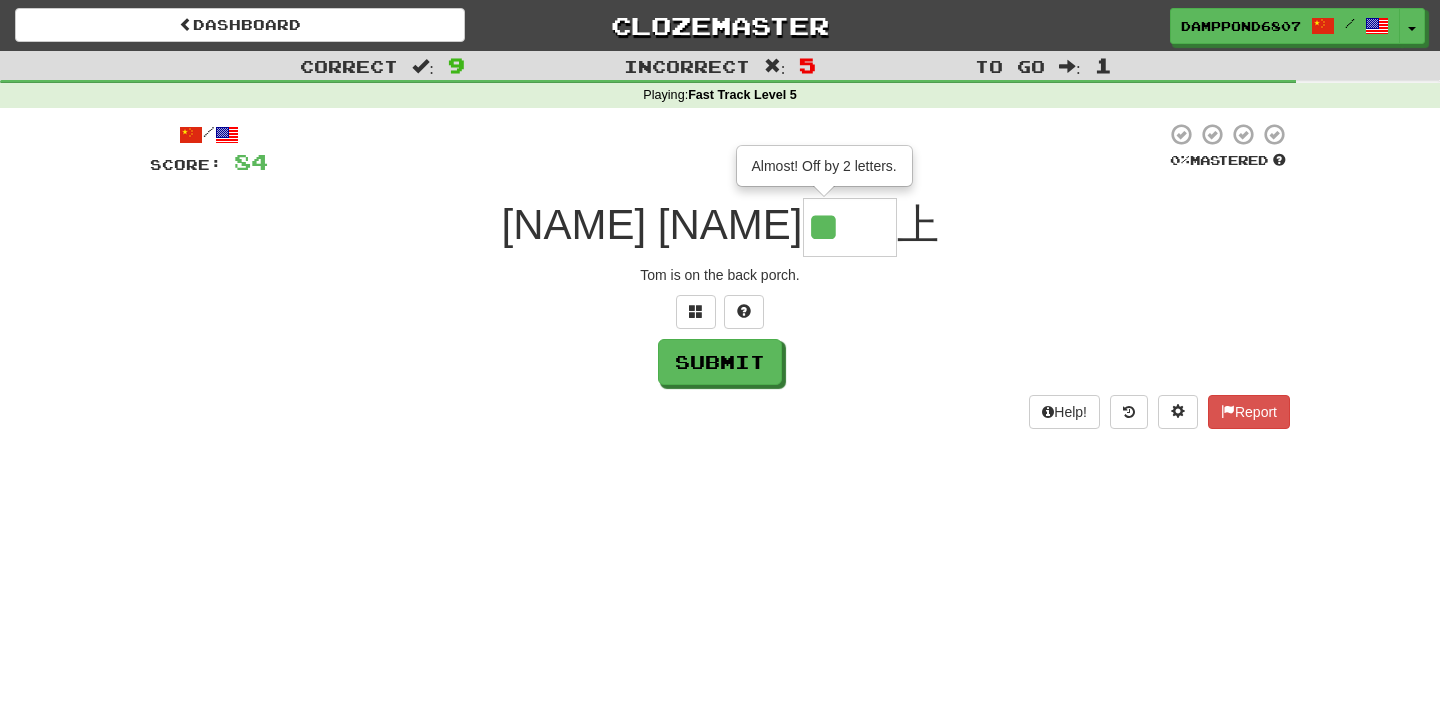 scroll, scrollTop: 0, scrollLeft: 0, axis: both 